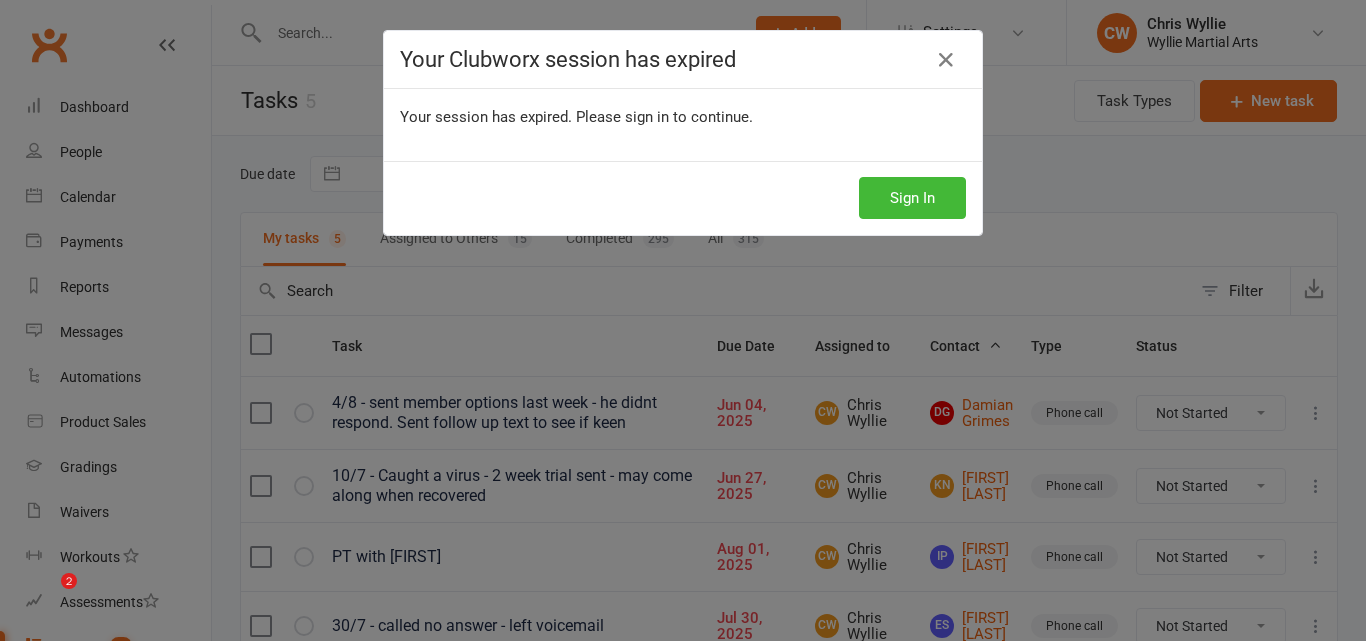 scroll, scrollTop: 0, scrollLeft: 0, axis: both 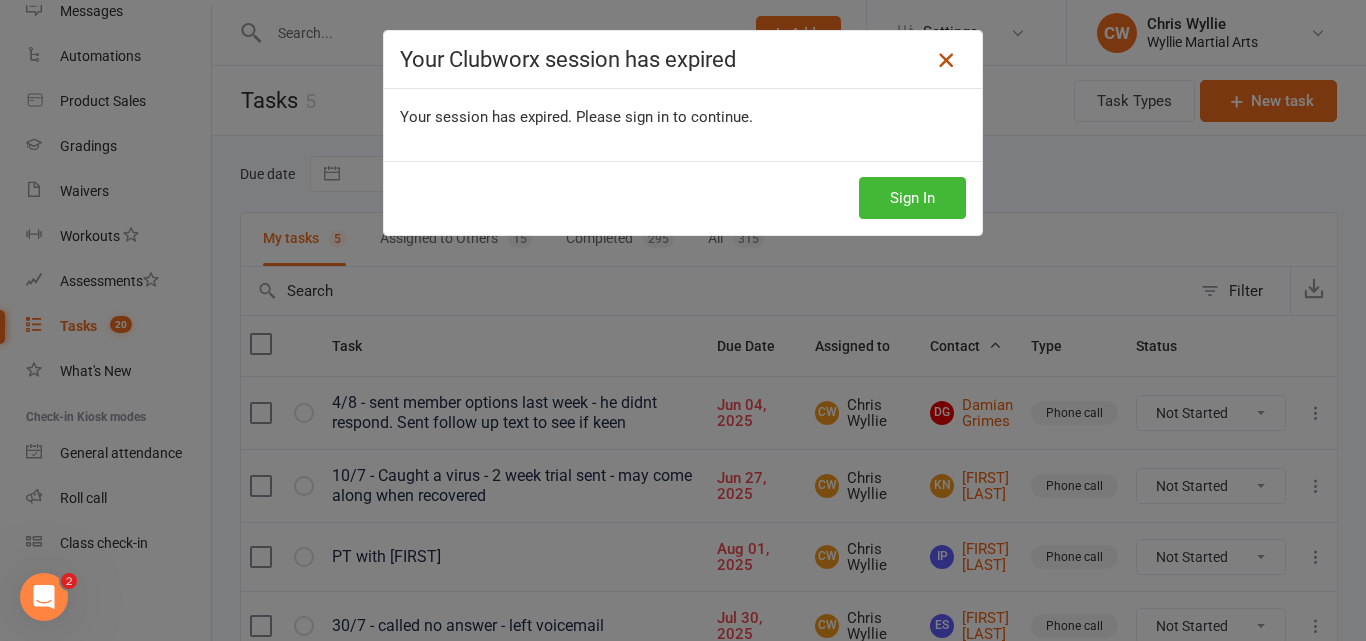 click at bounding box center [946, 60] 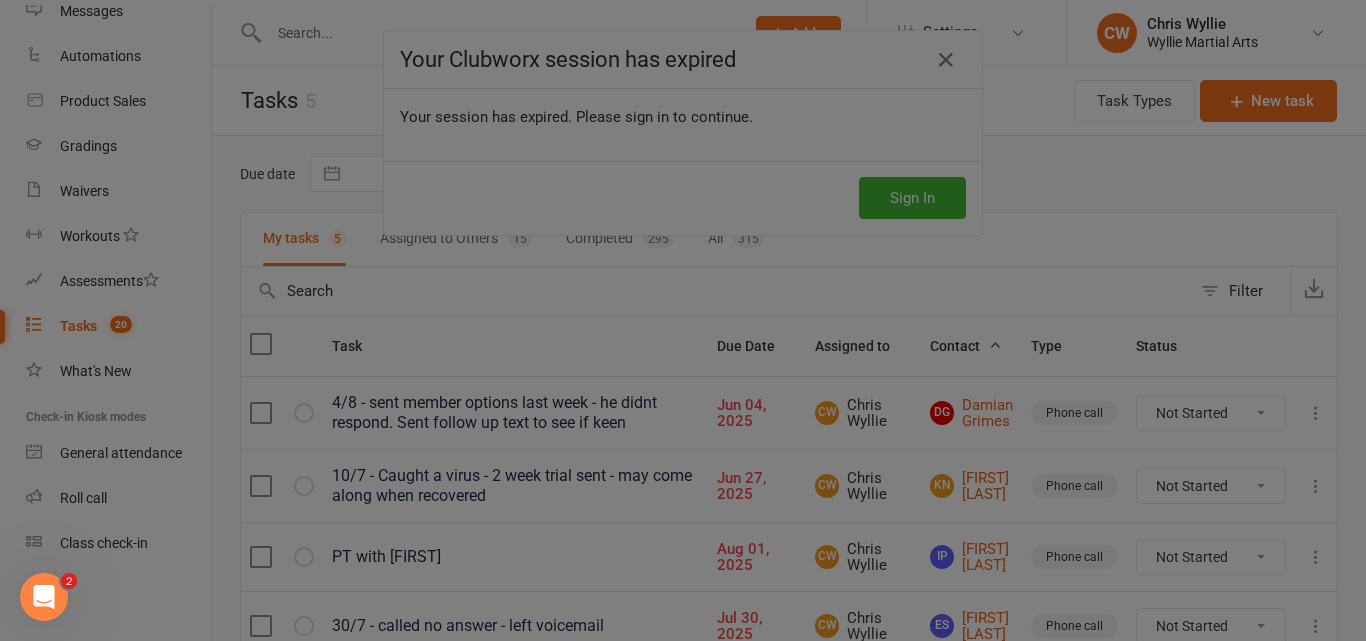 click at bounding box center (683, 320) 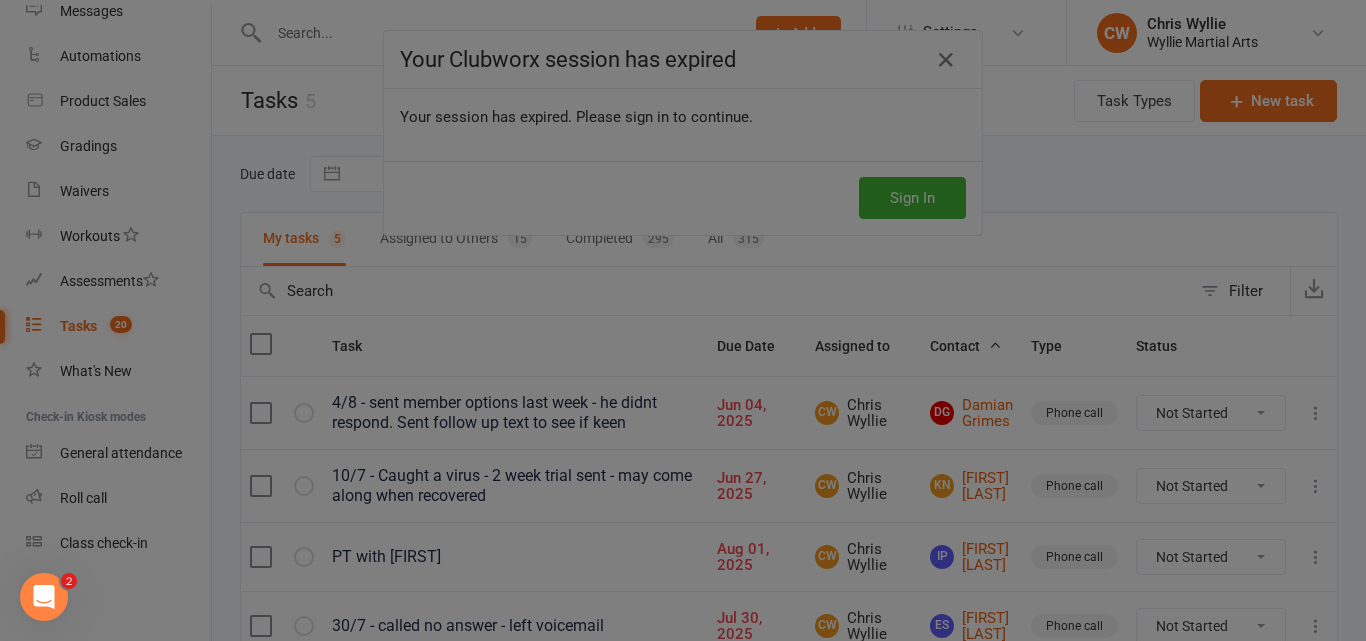 click at bounding box center (683, 320) 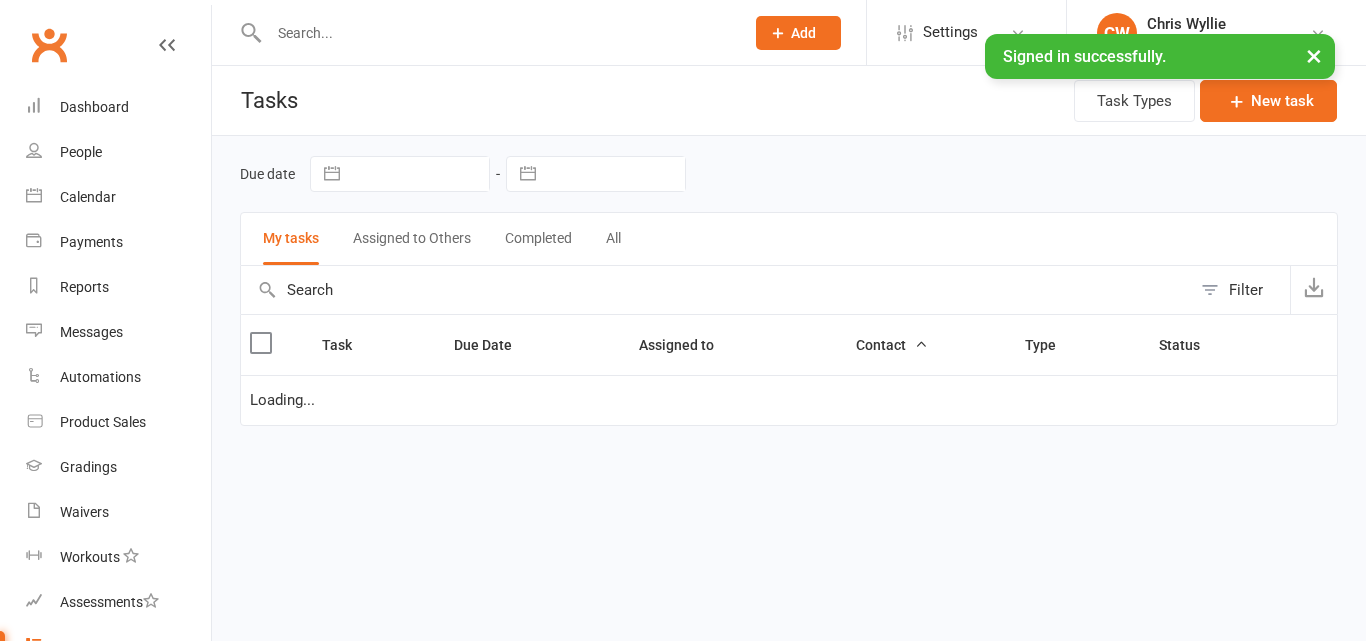 scroll, scrollTop: 0, scrollLeft: 0, axis: both 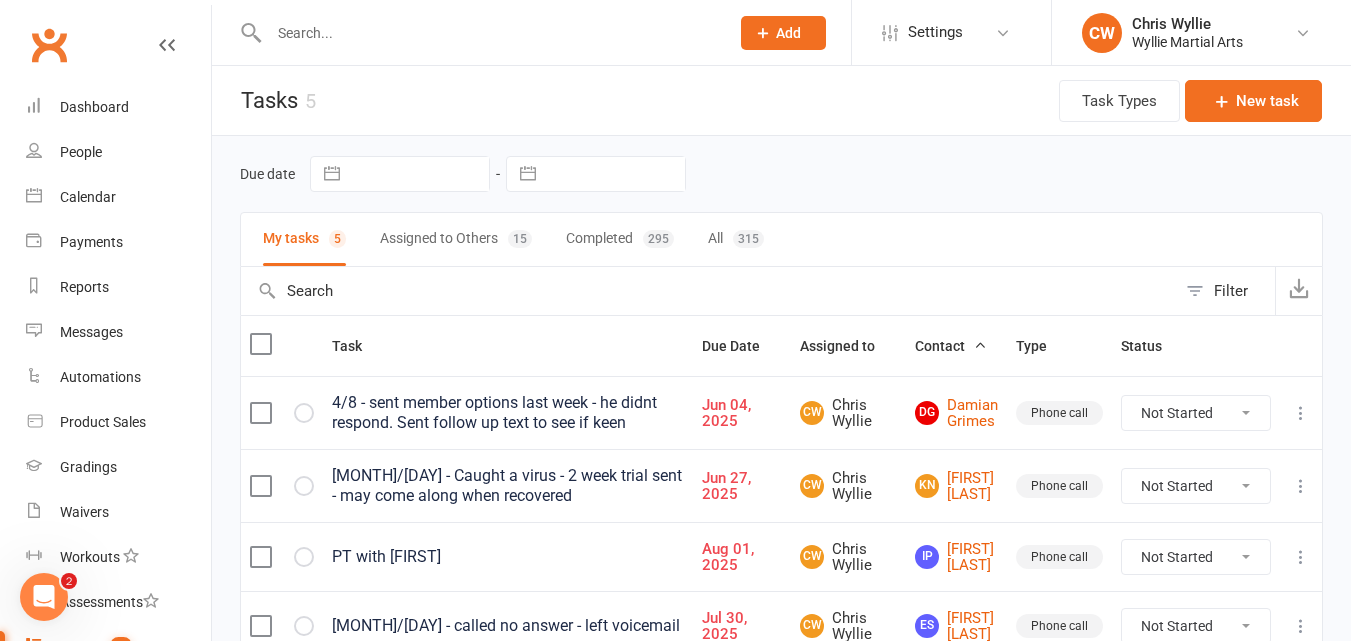 click at bounding box center [489, 33] 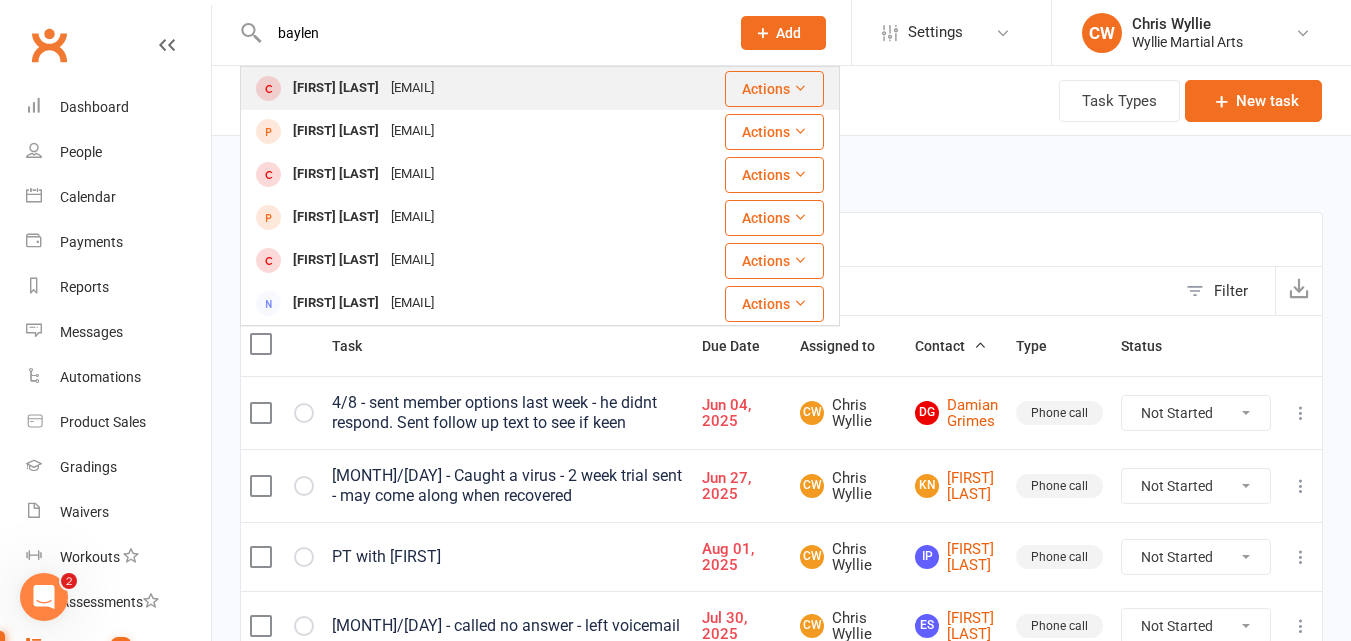 type on "baylen" 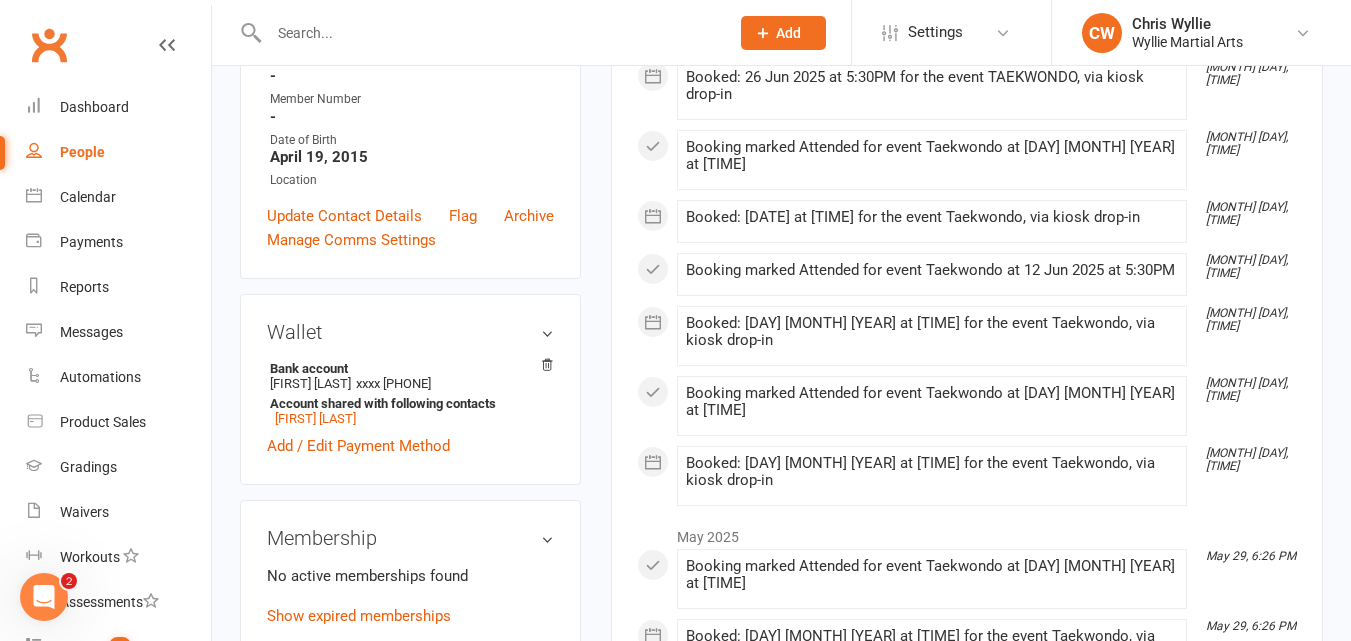scroll, scrollTop: 457, scrollLeft: 0, axis: vertical 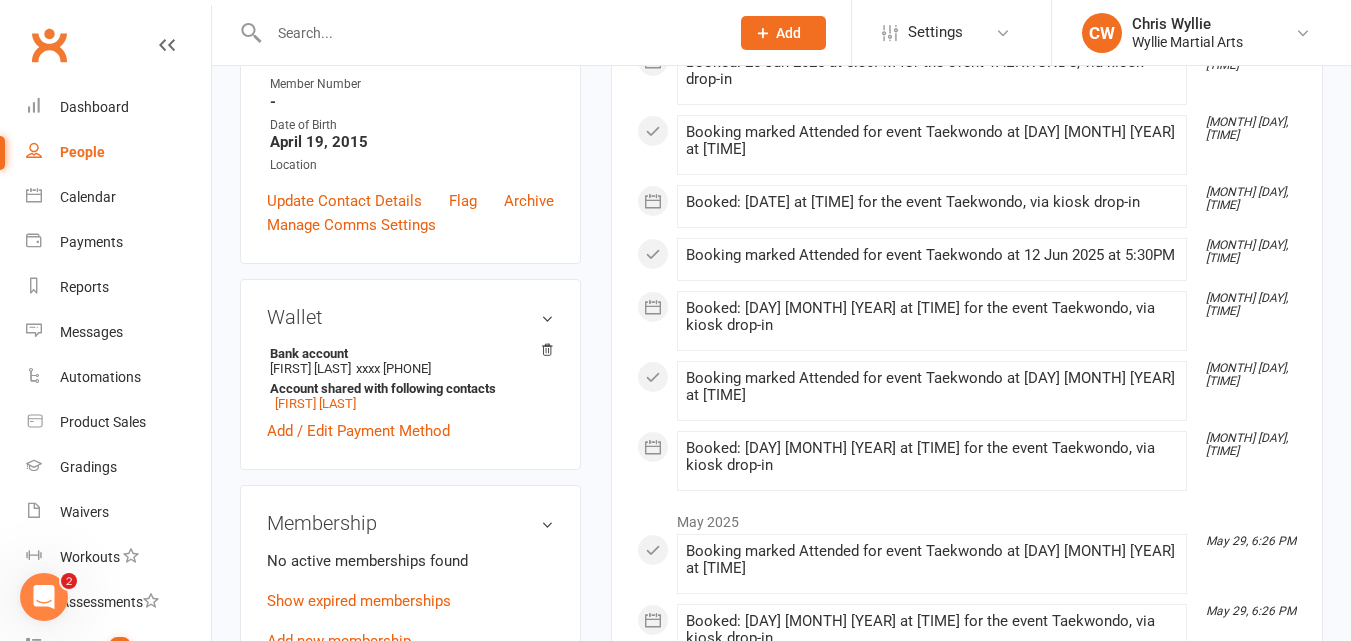 click on "Bank account Ching Ong  xxxx 0895  Account shared with following contacts Marquis Ong" at bounding box center [410, 378] 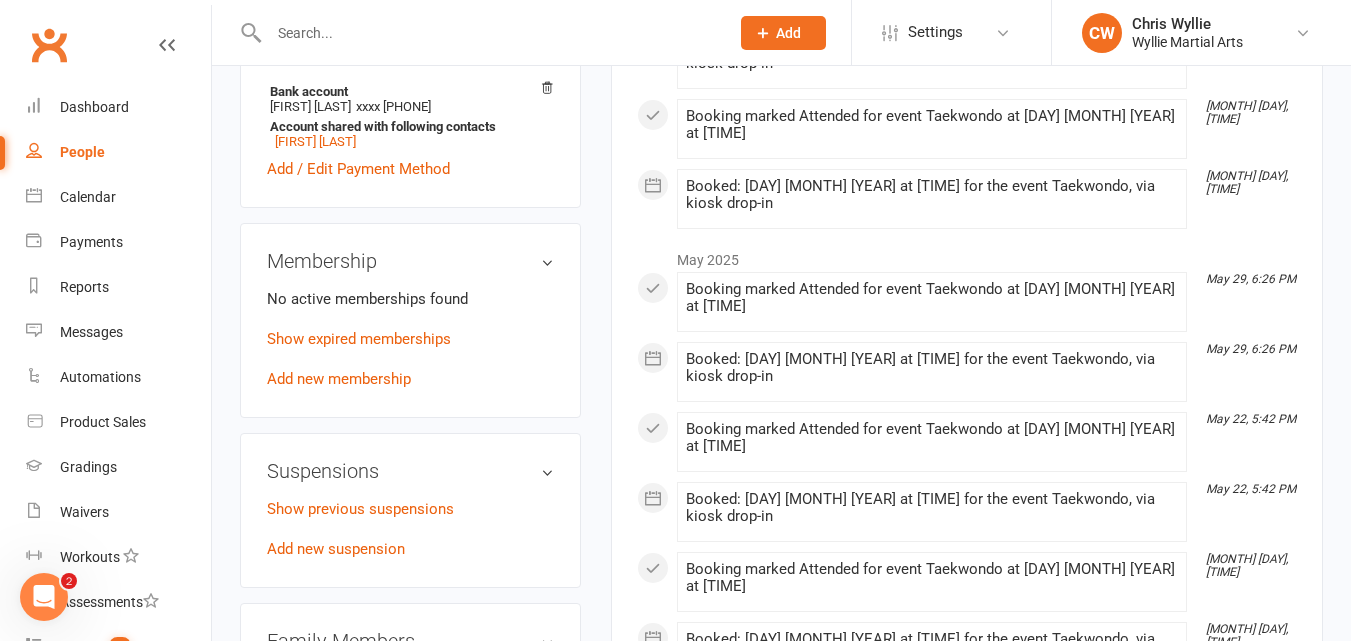 scroll, scrollTop: 741, scrollLeft: 0, axis: vertical 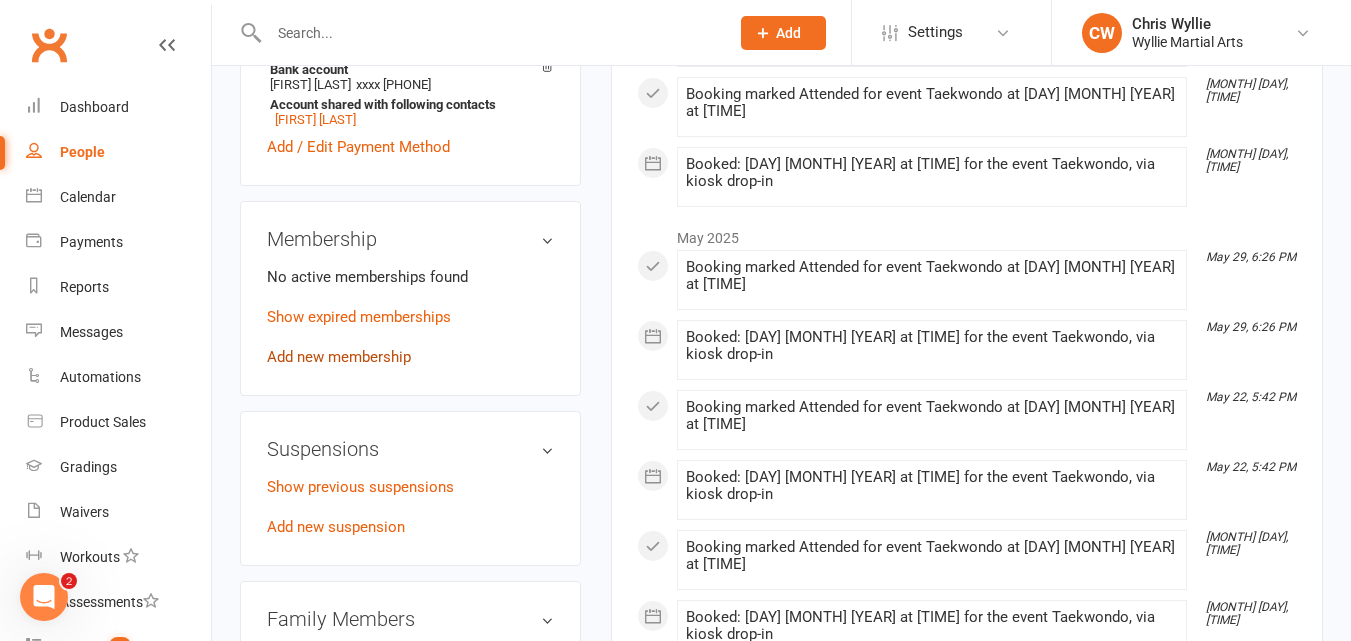 click on "Add new membership" at bounding box center [339, 357] 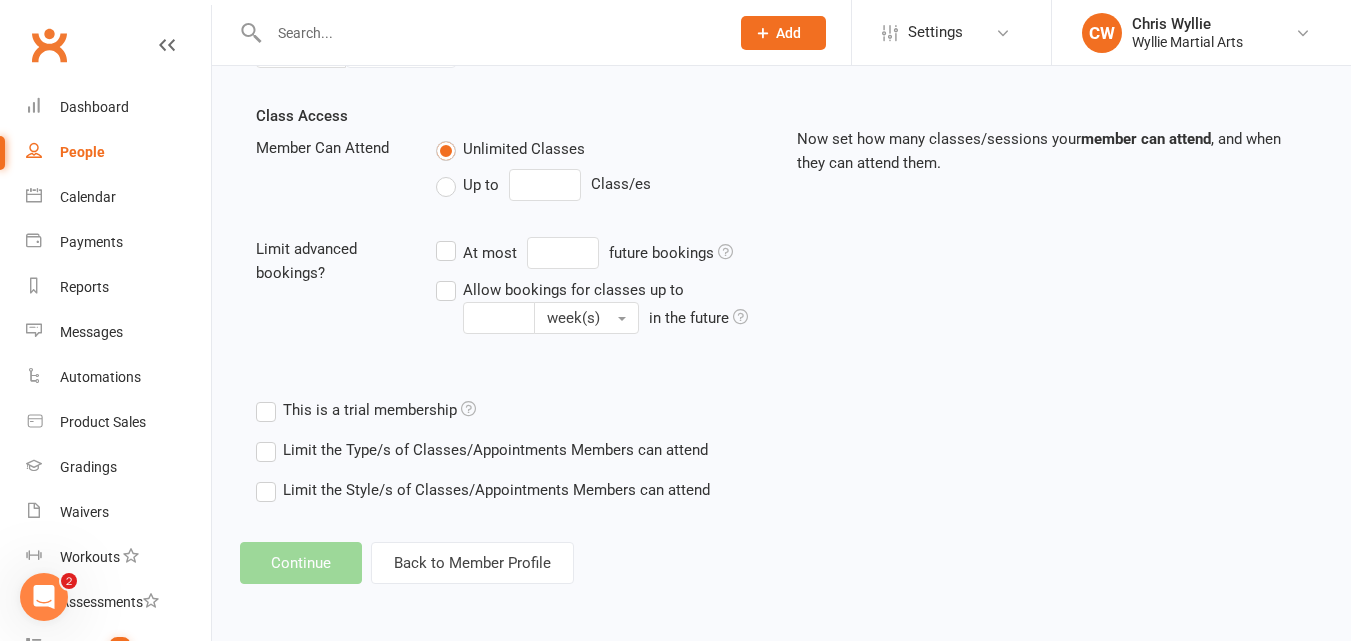 scroll, scrollTop: 0, scrollLeft: 0, axis: both 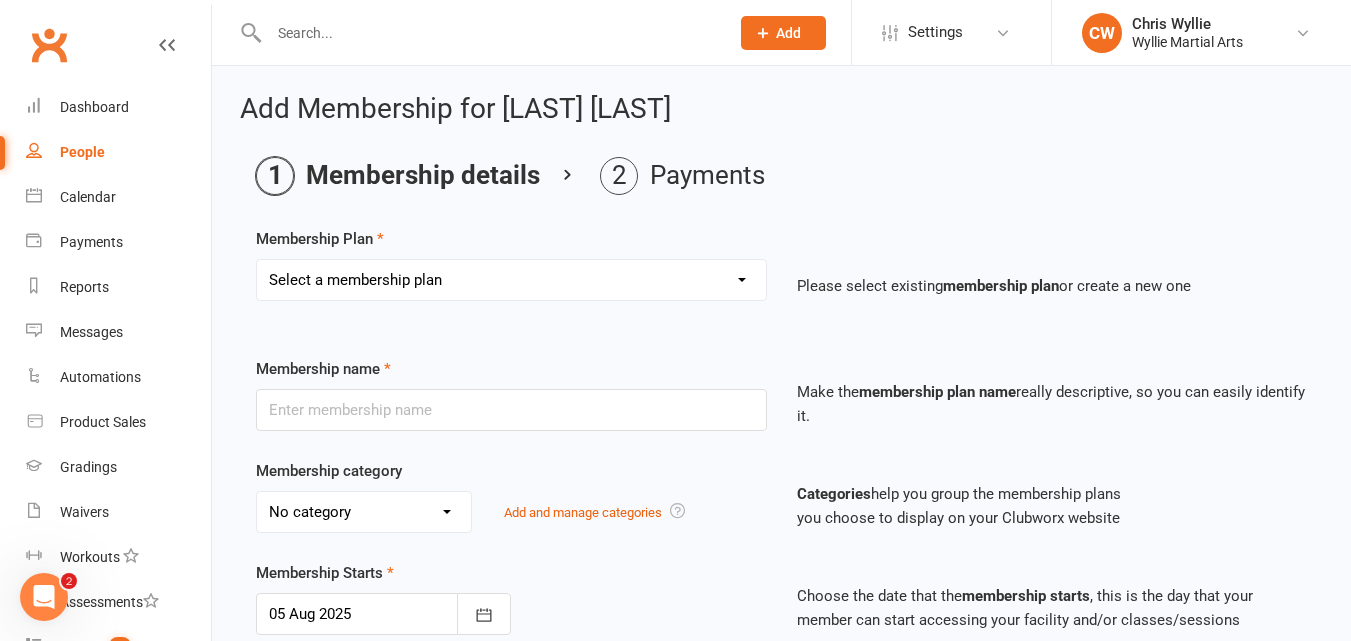 click on "Select a membership plan Create new Membership Plan Unlimited Training (3 Months Plus)  - weekly Unlimited Training  - 3 months plus - fortnightly Unlimited Training - pay as you go - weekly 10 Pack of sessions Kids Training - 1 per week - weekly payment Kids Training - 2 per week - weekly payment 2 X Kids Boxing Training - 1 per week - upfront term payment Family Class Pass - 1 per week - 3 months plus - 3 person max Kids Taekwondo Training - 2 per week - term payment Late Entry Term Fees - 1 per week Kids Training - 3 per week - weekly payment Camp Half Day Payment Kids Unlimited Training - weekly payment Coloured Belt Grading Fee 2 week trial $39 Unlimited Training July Camp 2 - Attend One Day July Camp 2 - Attend Two Days July Camp 2 - Attend Three Days July Camp 1 - Attend One Day July Camp 1 - Attend Two Days July Camp 1 - Attend Three Days 5 X HALF HOUR Personal Training 5 X FULL HOUR Personal Training 1 X FULL HOUR Personal Training 1 X HALF HOUR Personal Training 1 X 45 MINUTE Personal Training" at bounding box center [511, 280] 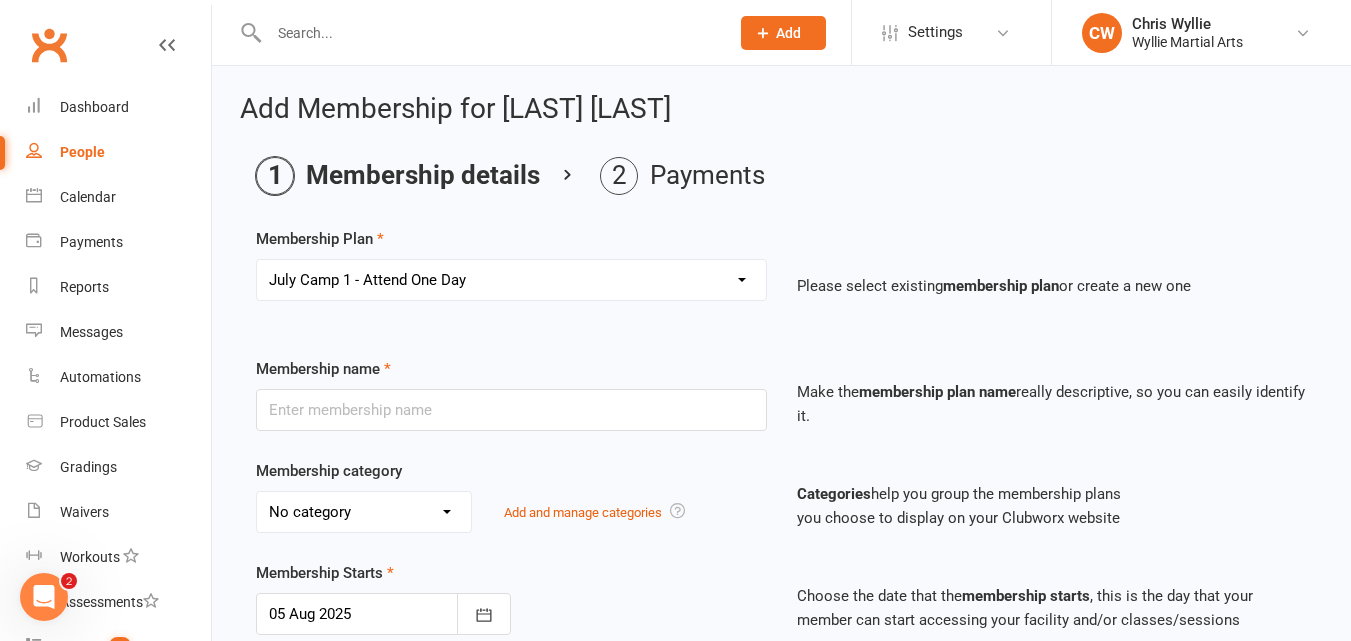 click on "Select a membership plan Create new Membership Plan Unlimited Training (3 Months Plus)  - weekly Unlimited Training  - 3 months plus - fortnightly Unlimited Training - pay as you go - weekly 10 Pack of sessions Kids Training - 1 per week - weekly payment Kids Training - 2 per week - weekly payment 2 X Kids Boxing Training - 1 per week - upfront term payment Family Class Pass - 1 per week - 3 months plus - 3 person max Kids Taekwondo Training - 2 per week - term payment Late Entry Term Fees - 1 per week Kids Training - 3 per week - weekly payment Camp Half Day Payment Kids Unlimited Training - weekly payment Coloured Belt Grading Fee 2 week trial $39 Unlimited Training July Camp 2 - Attend One Day July Camp 2 - Attend Two Days July Camp 2 - Attend Three Days July Camp 1 - Attend One Day July Camp 1 - Attend Two Days July Camp 1 - Attend Three Days 5 X HALF HOUR Personal Training 5 X FULL HOUR Personal Training 1 X FULL HOUR Personal Training 1 X HALF HOUR Personal Training 1 X 45 MINUTE Personal Training" at bounding box center [511, 280] 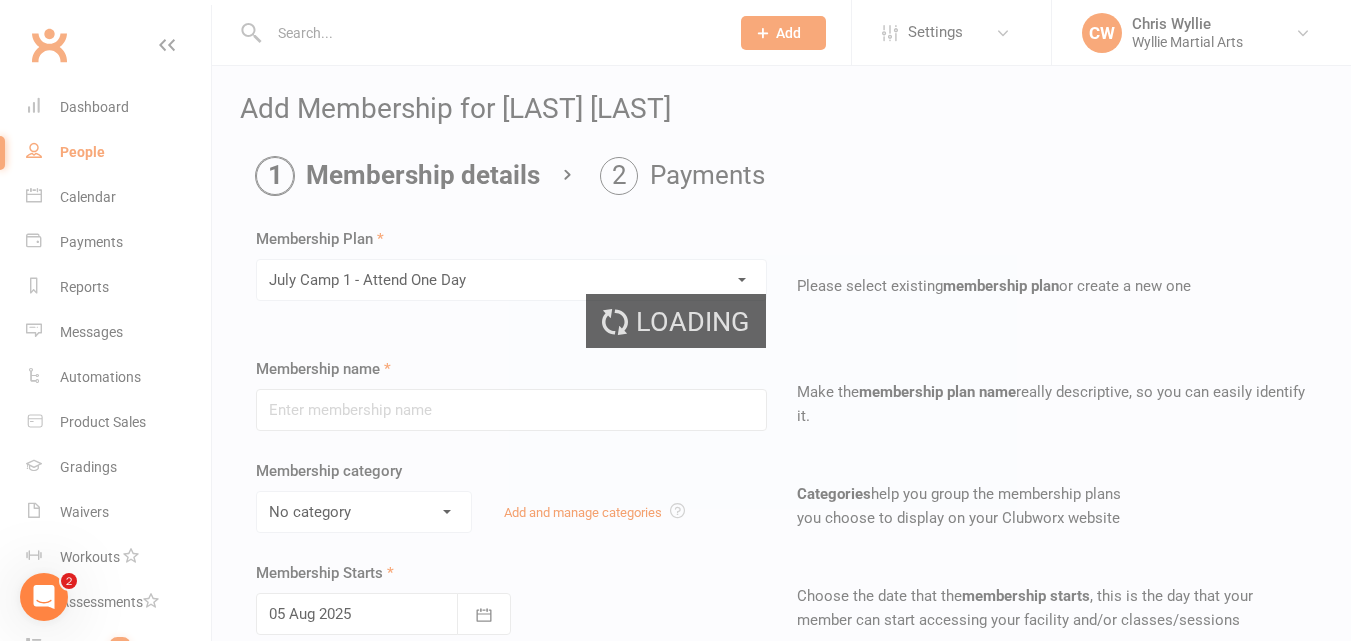 type on "July Camp 1 - Attend One Day" 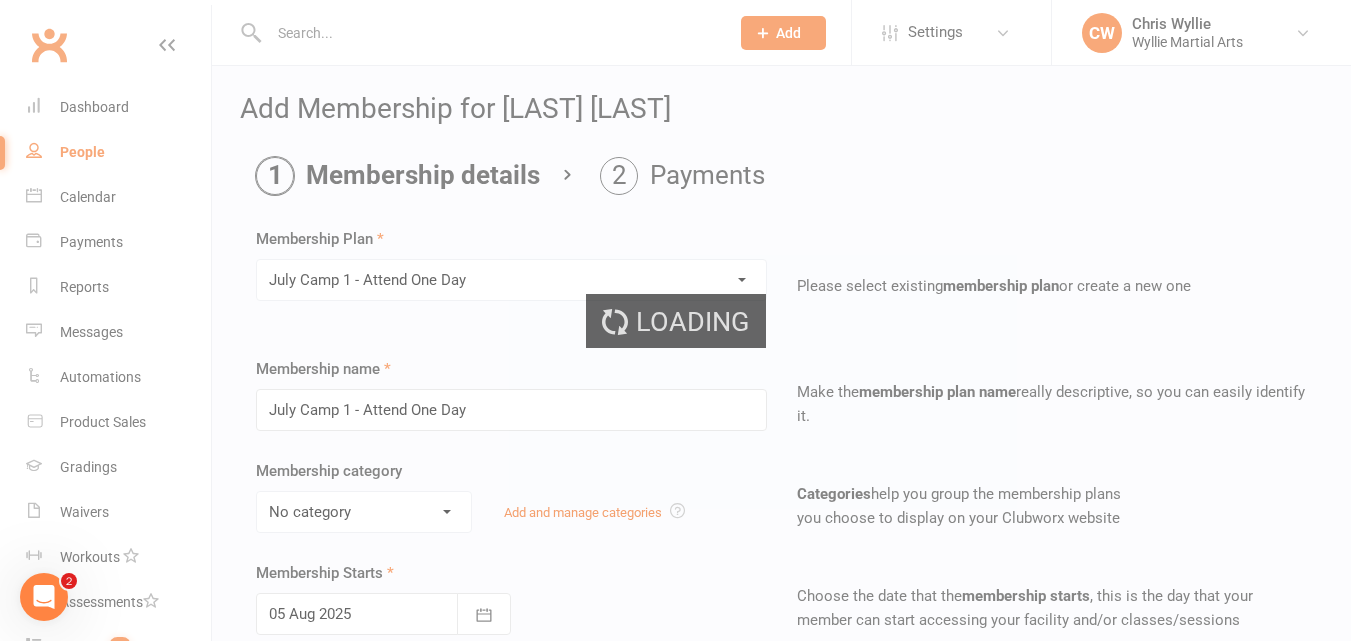 type on "0" 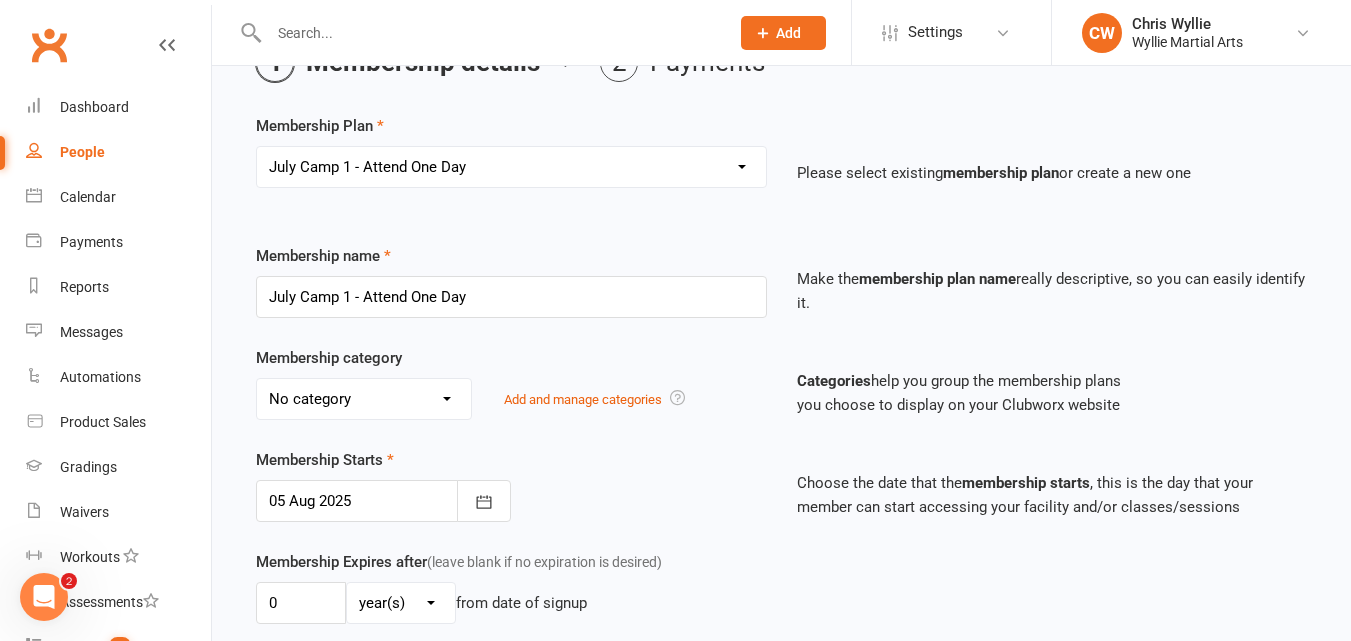 scroll, scrollTop: 135, scrollLeft: 0, axis: vertical 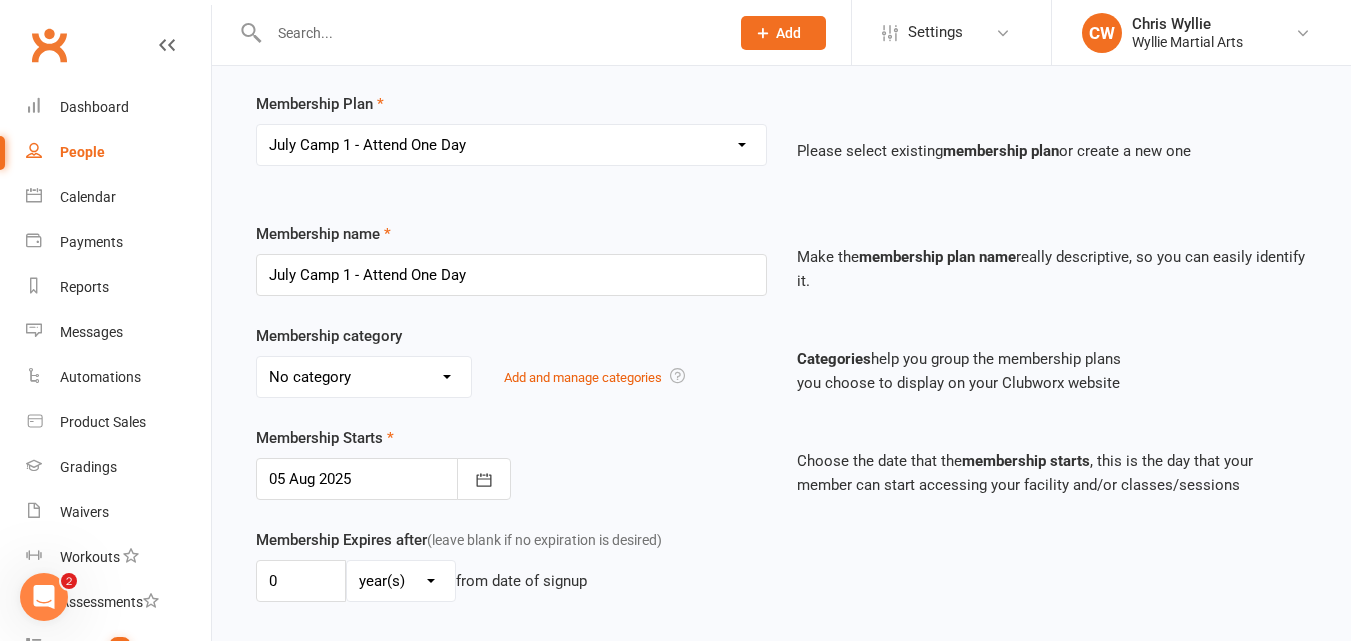 click on "Select a membership plan Create new Membership Plan Unlimited Training (3 Months Plus)  - weekly Unlimited Training  - 3 months plus - fortnightly Unlimited Training - pay as you go - weekly 10 Pack of sessions Kids Training - 1 per week - weekly payment Kids Training - 2 per week - weekly payment 2 X Kids Boxing Training - 1 per week - upfront term payment Family Class Pass - 1 per week - 3 months plus - 3 person max Kids Taekwondo Training - 2 per week - term payment Late Entry Term Fees - 1 per week Kids Training - 3 per week - weekly payment Camp Half Day Payment Kids Unlimited Training - weekly payment Coloured Belt Grading Fee 2 week trial $39 Unlimited Training July Camp 2 - Attend One Day July Camp 2 - Attend Two Days July Camp 2 - Attend Three Days July Camp 1 - Attend One Day July Camp 1 - Attend Two Days July Camp 1 - Attend Three Days 5 X HALF HOUR Personal Training 5 X FULL HOUR Personal Training 1 X FULL HOUR Personal Training 1 X HALF HOUR Personal Training 1 X 45 MINUTE Personal Training" at bounding box center [511, 145] 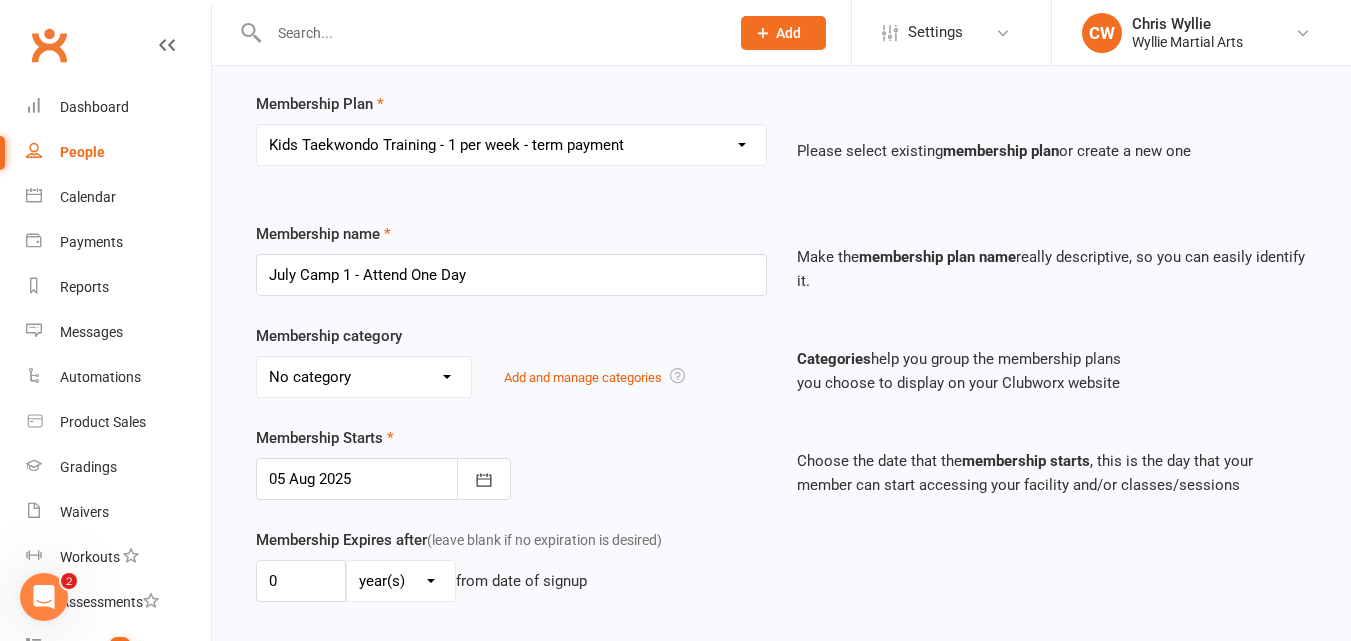 click on "Select a membership plan Create new Membership Plan Unlimited Training (3 Months Plus)  - weekly Unlimited Training  - 3 months plus - fortnightly Unlimited Training - pay as you go - weekly 10 Pack of sessions Kids Training - 1 per week - weekly payment Kids Training - 2 per week - weekly payment 2 X Kids Boxing Training - 1 per week - upfront term payment Family Class Pass - 1 per week - 3 months plus - 3 person max Kids Taekwondo Training - 2 per week - term payment Late Entry Term Fees - 1 per week Kids Training - 3 per week - weekly payment Camp Half Day Payment Kids Unlimited Training - weekly payment Coloured Belt Grading Fee 2 week trial $39 Unlimited Training July Camp 2 - Attend One Day July Camp 2 - Attend Two Days July Camp 2 - Attend Three Days July Camp 1 - Attend One Day July Camp 1 - Attend Two Days July Camp 1 - Attend Three Days 5 X HALF HOUR Personal Training 5 X FULL HOUR Personal Training 1 X FULL HOUR Personal Training 1 X HALF HOUR Personal Training 1 X 45 MINUTE Personal Training" at bounding box center [511, 145] 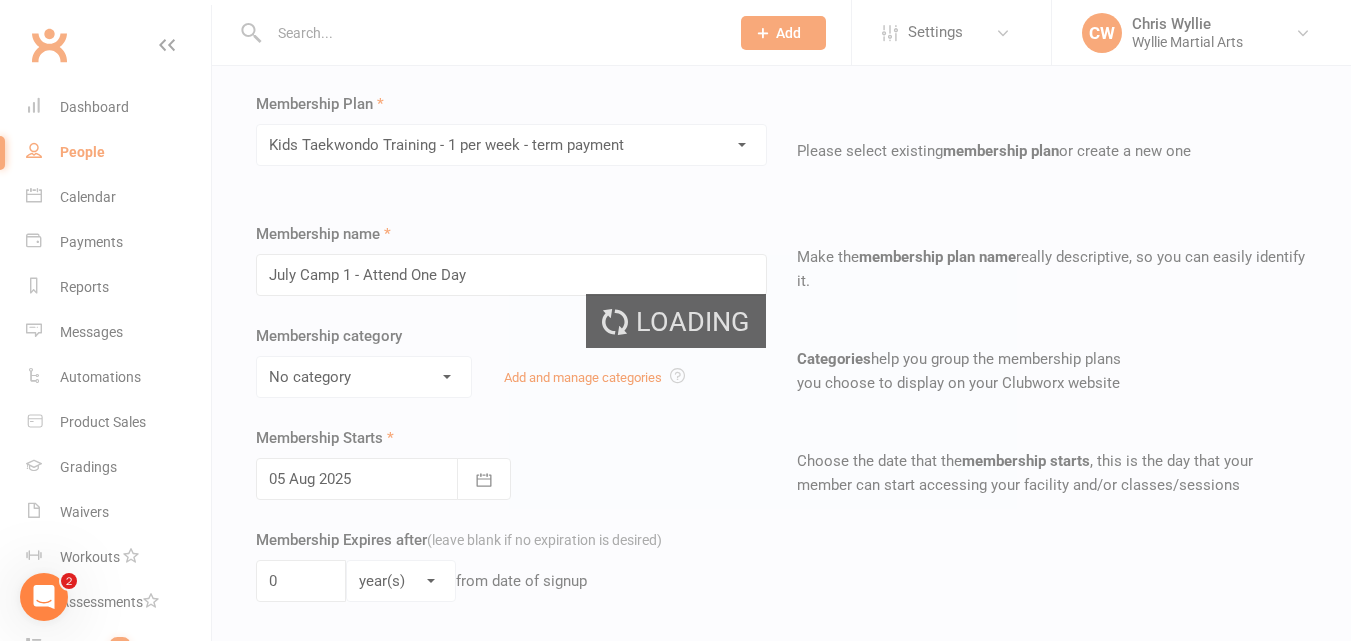 type on "Kids Taekwondo Training - 1 per week - term payment" 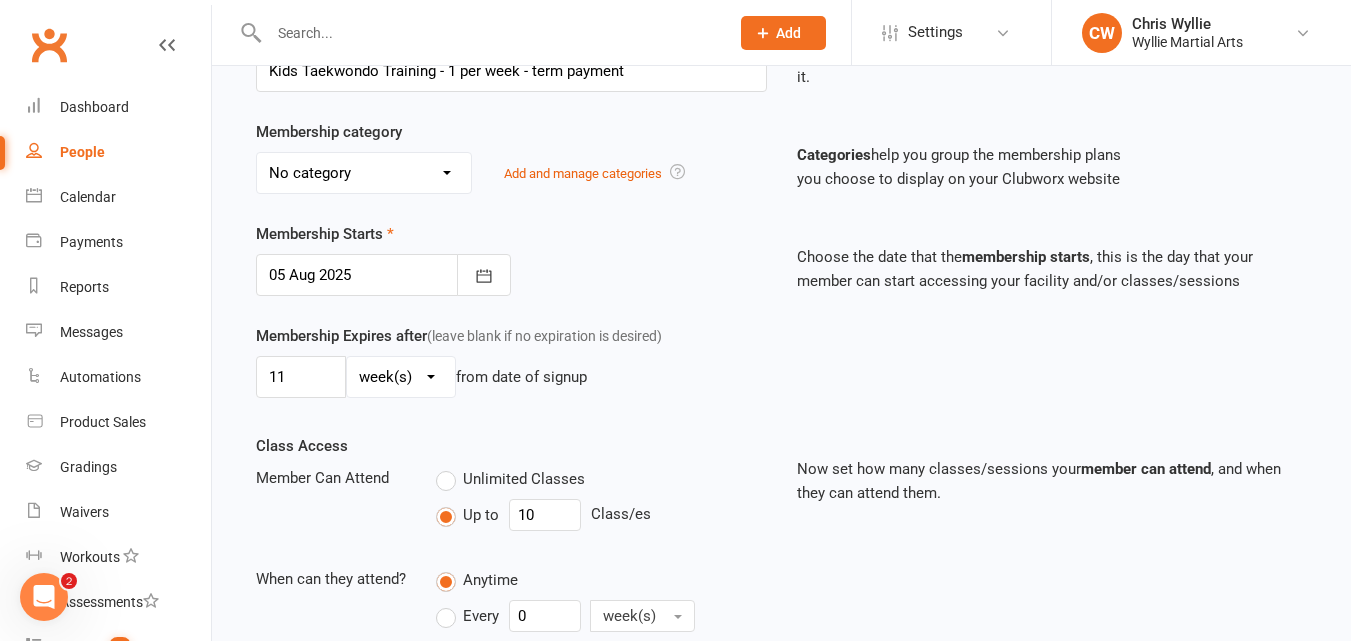 scroll, scrollTop: 338, scrollLeft: 0, axis: vertical 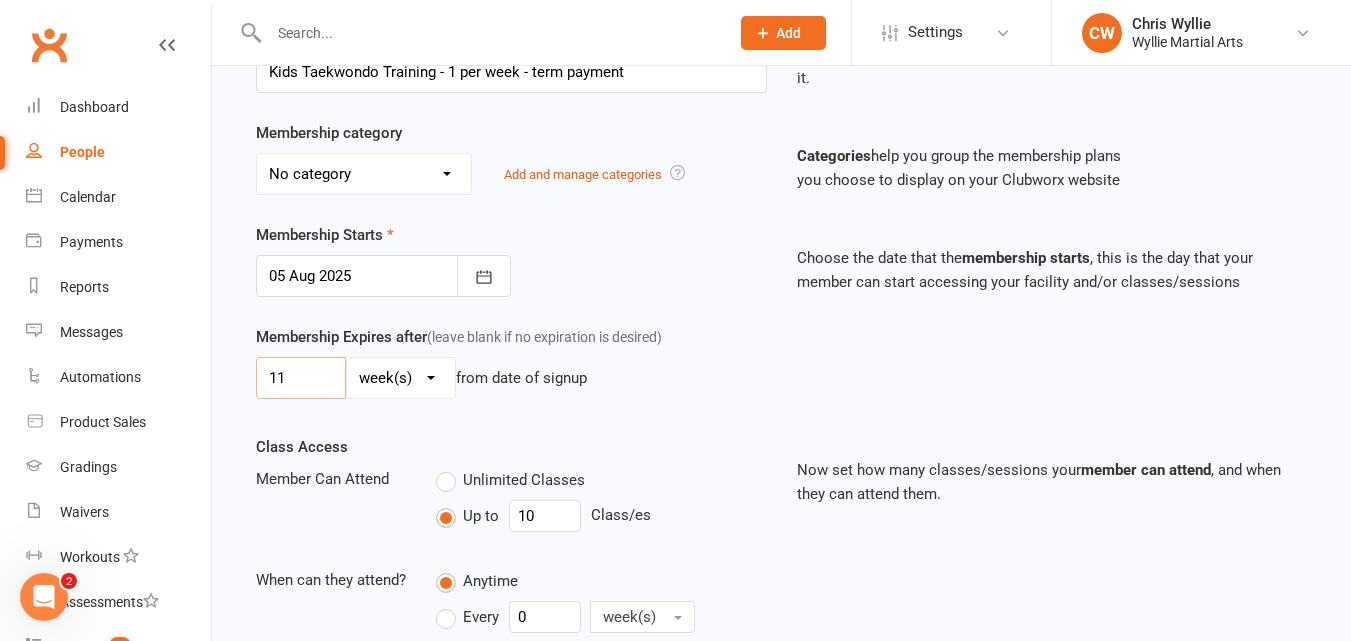 click on "11" at bounding box center [301, 378] 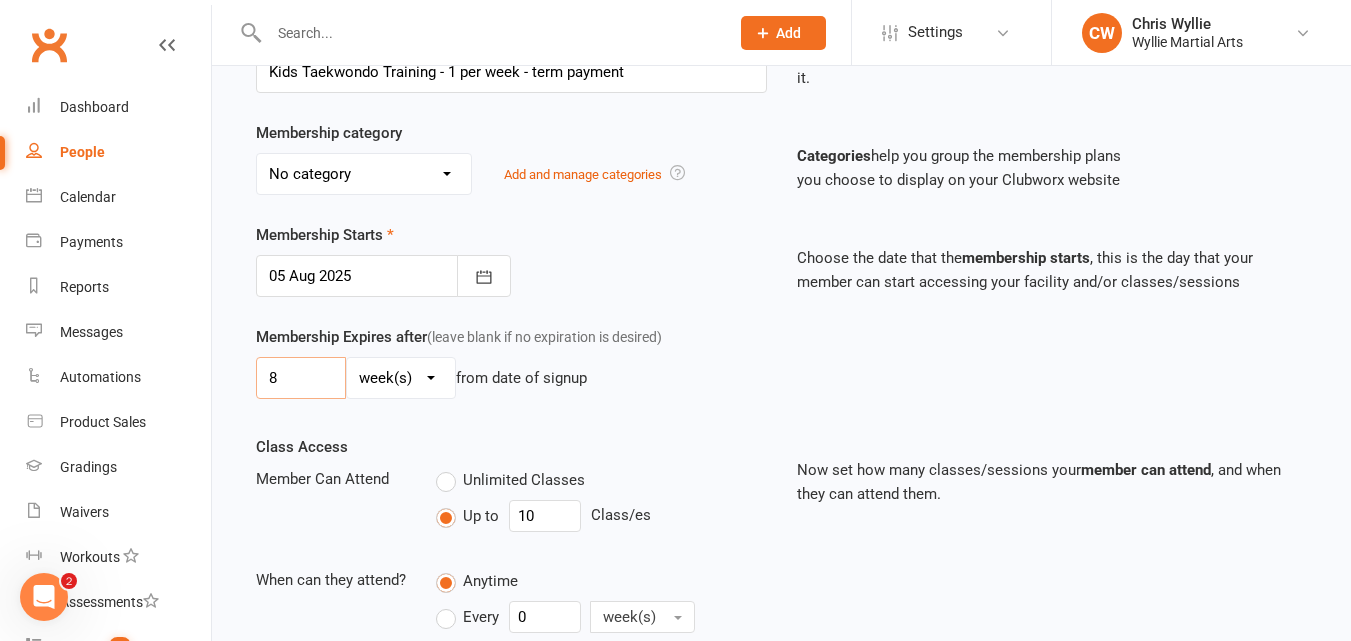 type on "8" 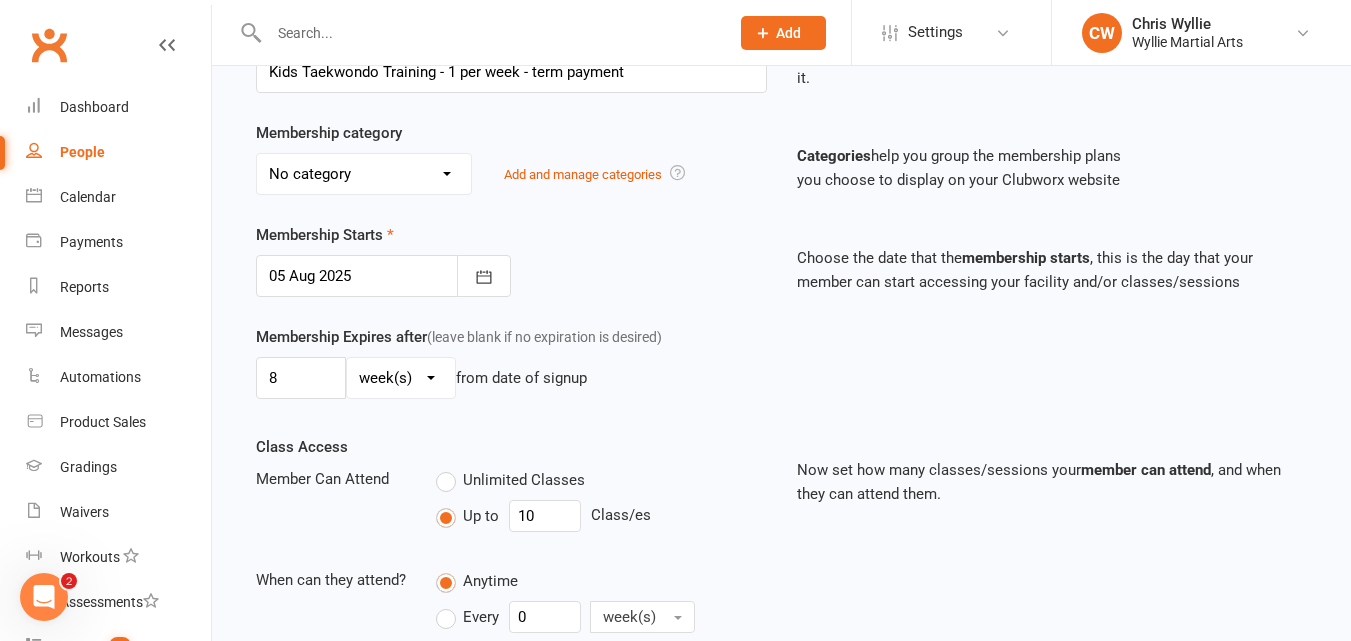 click on "Class Access Member Can Attend Unlimited Classes Up to 10 Class/es When can they attend? Anytime Every 0
week(s)" at bounding box center (511, 552) 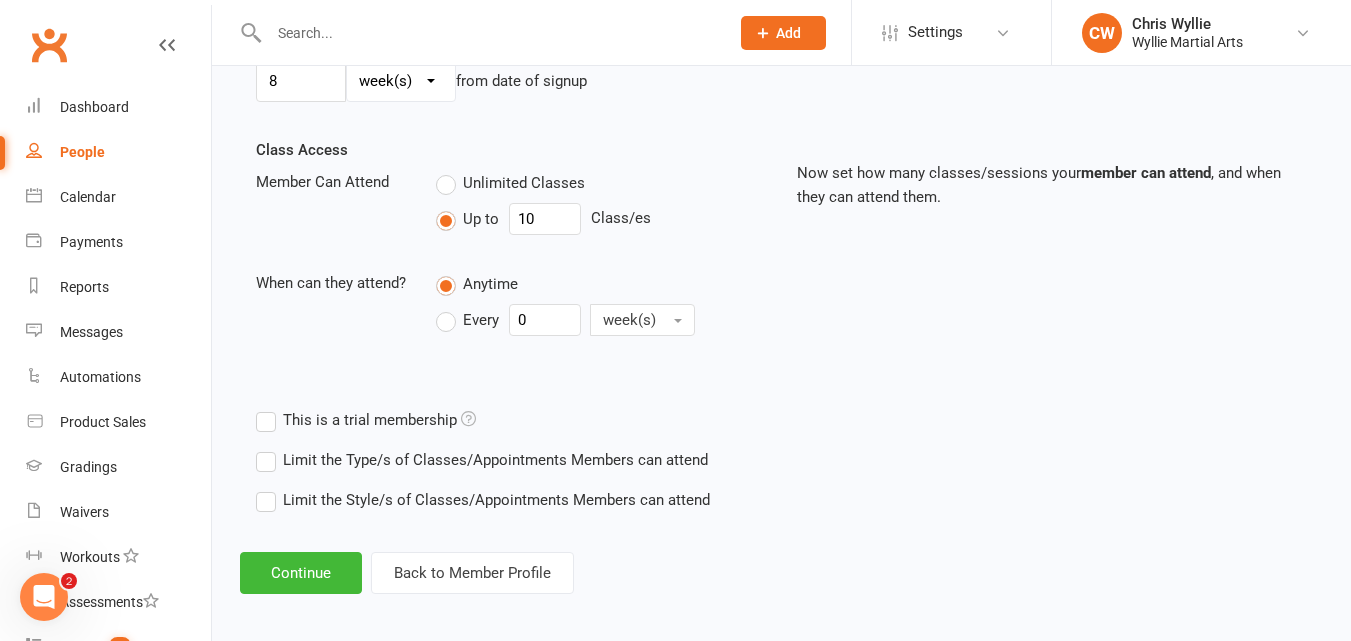 scroll, scrollTop: 645, scrollLeft: 0, axis: vertical 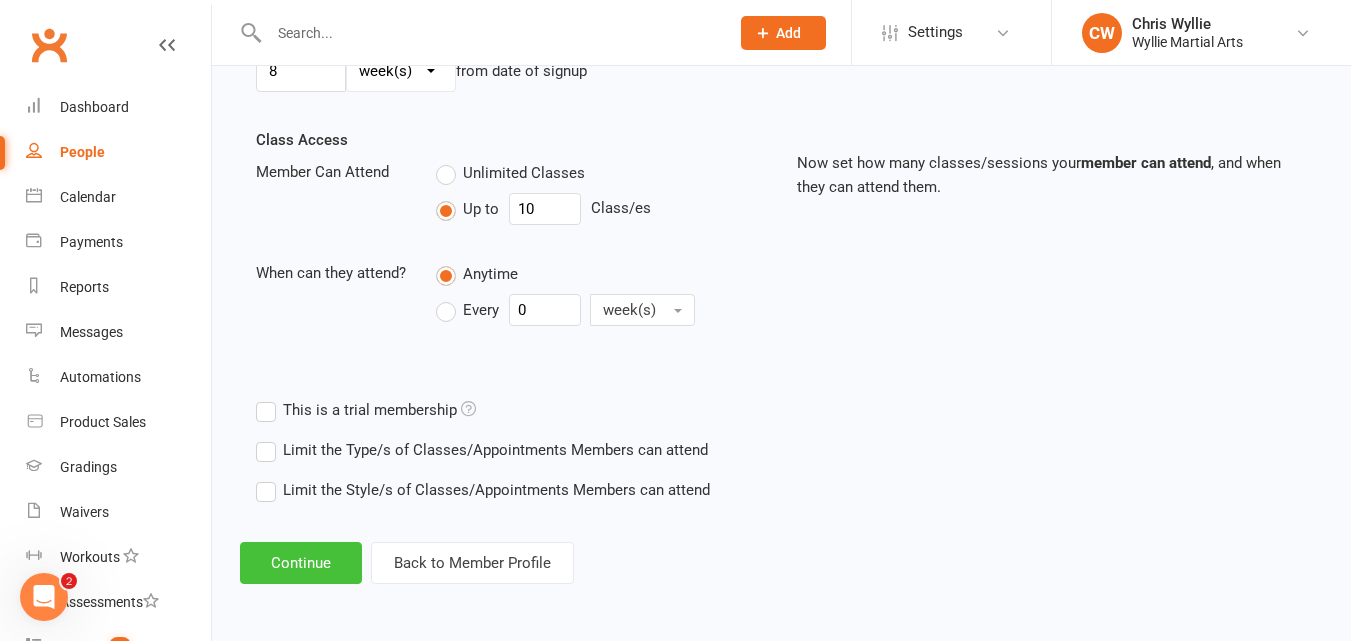 click on "Continue" at bounding box center (301, 563) 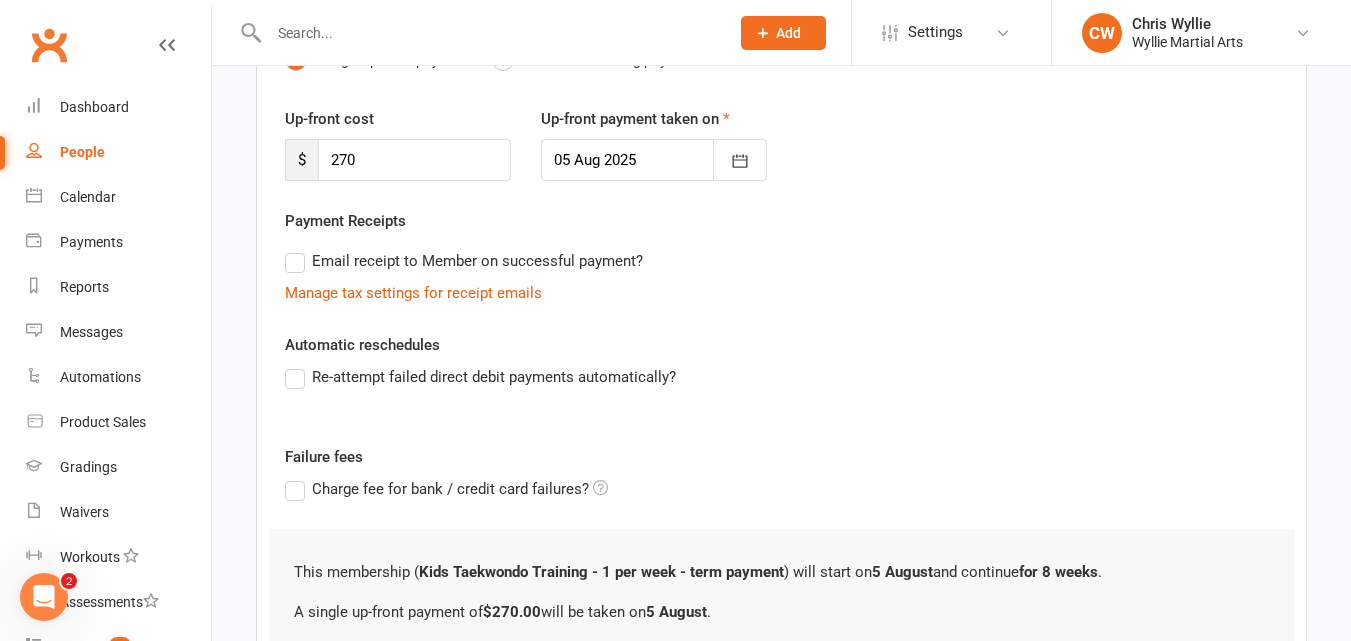 scroll, scrollTop: 448, scrollLeft: 0, axis: vertical 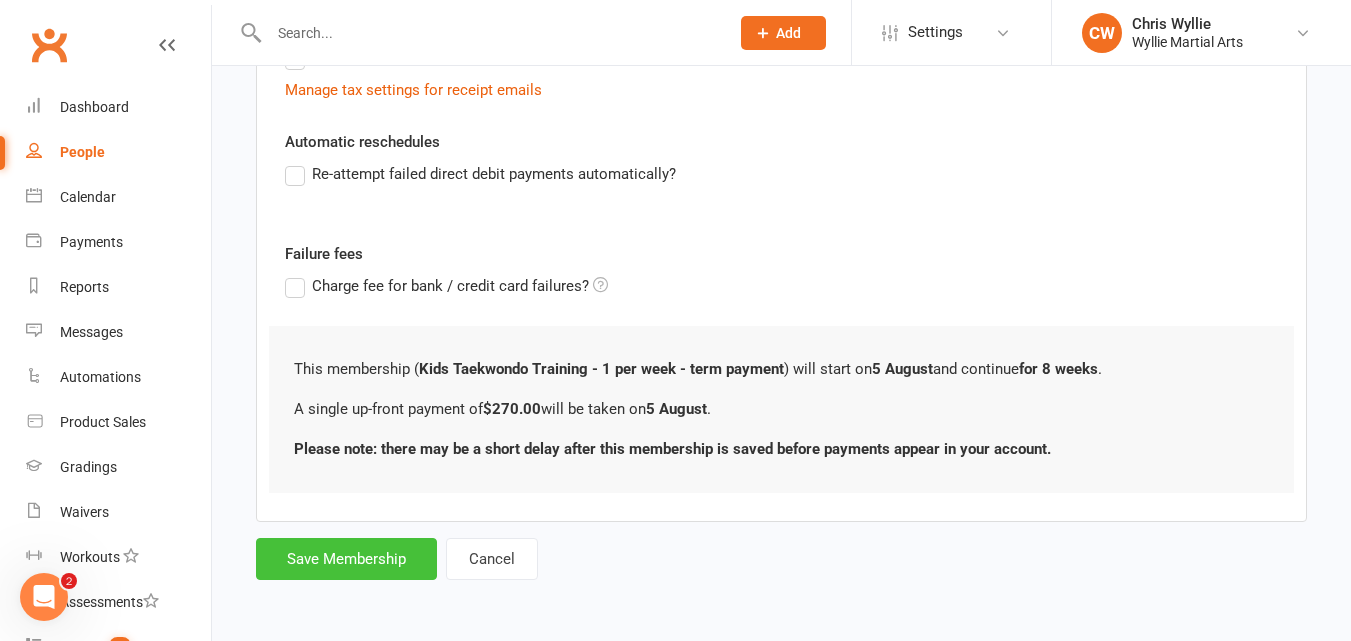 click on "Save Membership" at bounding box center (346, 559) 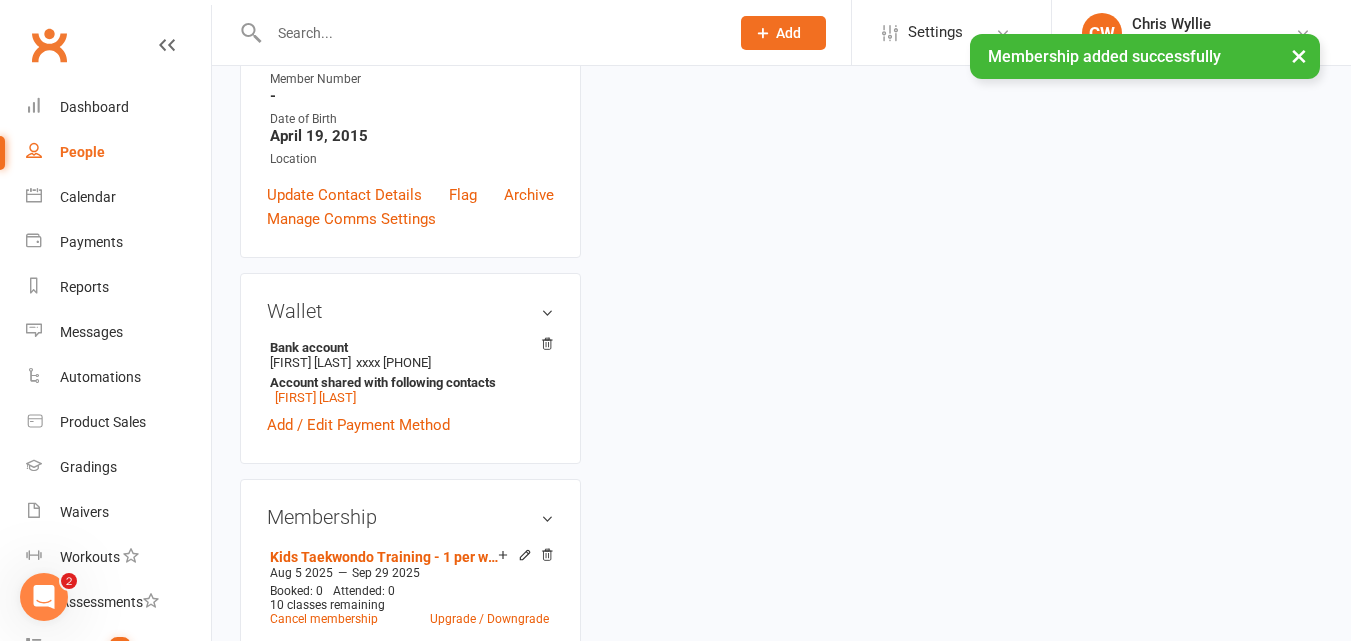 scroll, scrollTop: 0, scrollLeft: 0, axis: both 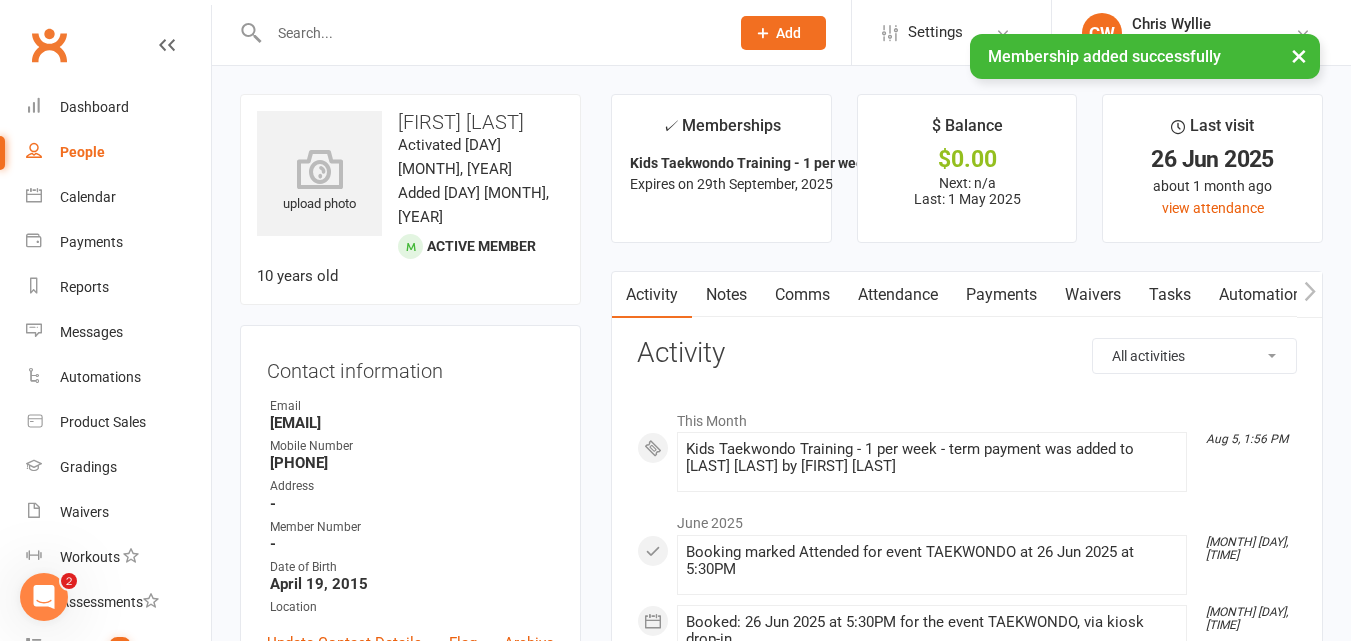 click on "Payments" at bounding box center (1001, 295) 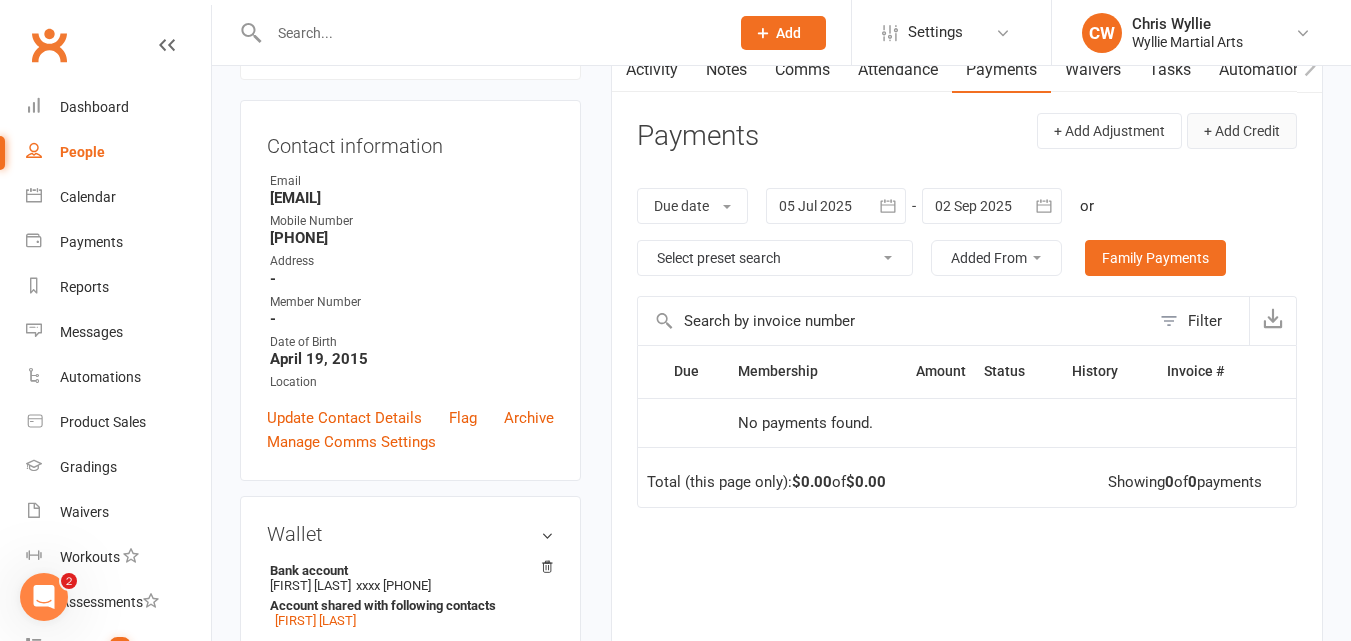scroll, scrollTop: 226, scrollLeft: 0, axis: vertical 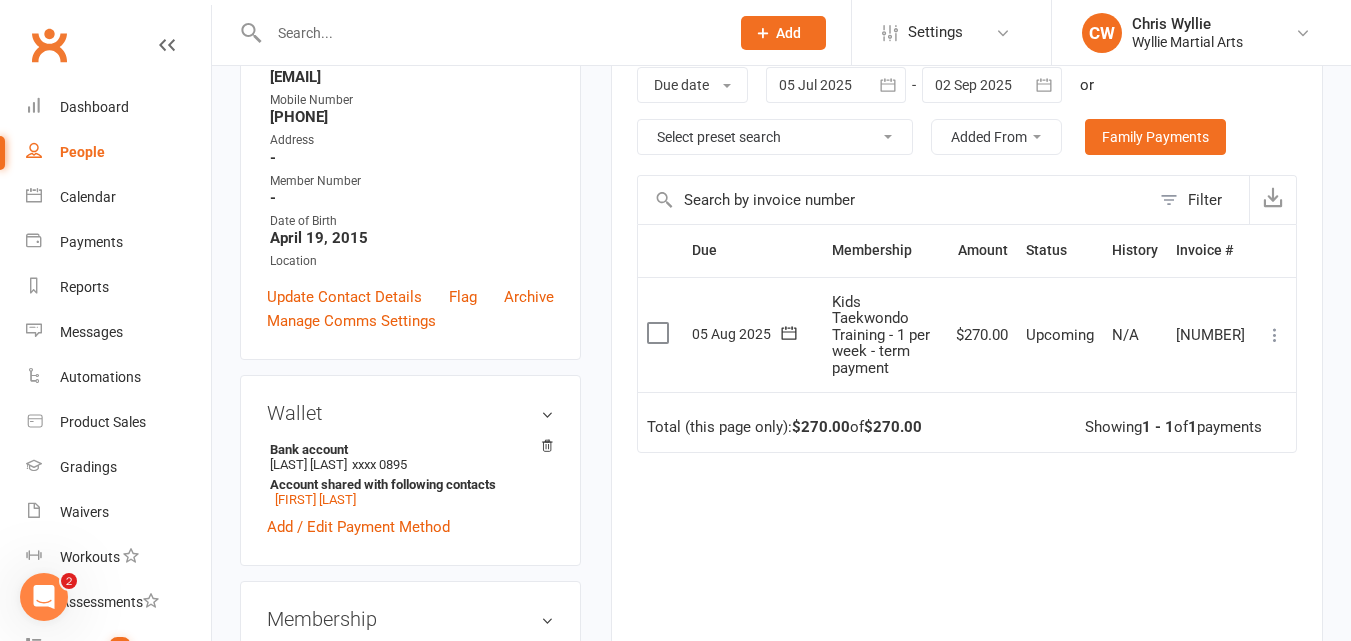 click at bounding box center [1275, 335] 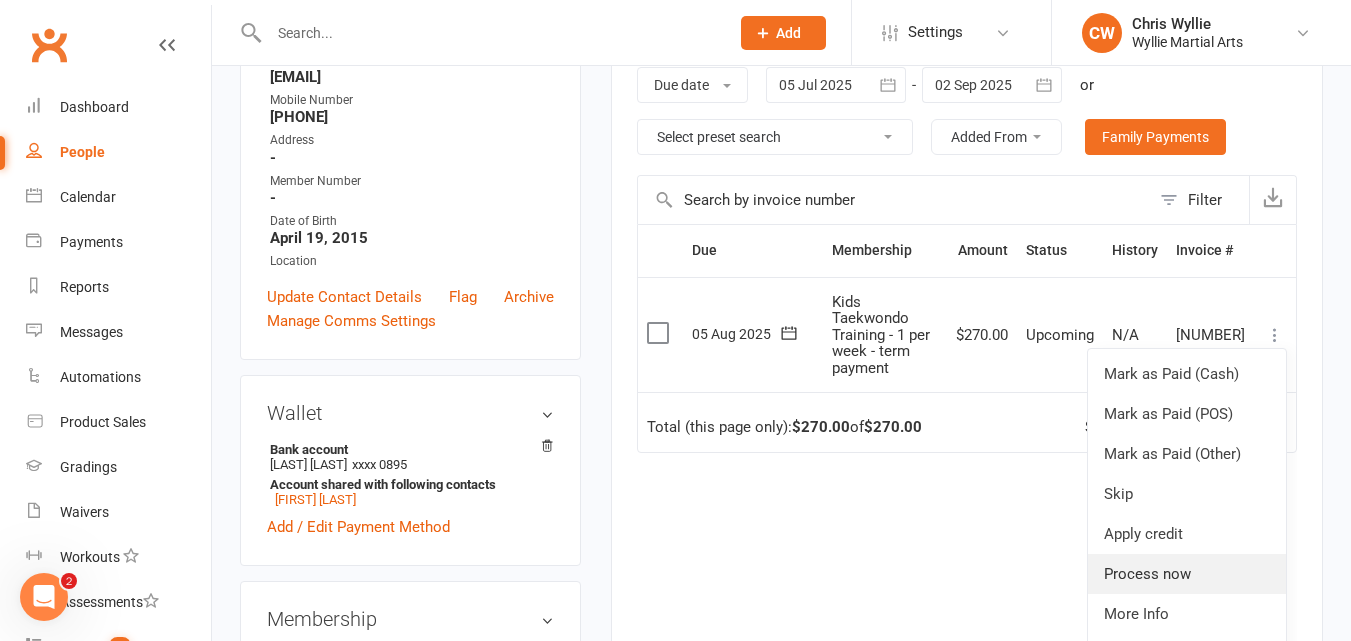 click on "Process now" at bounding box center (1187, 574) 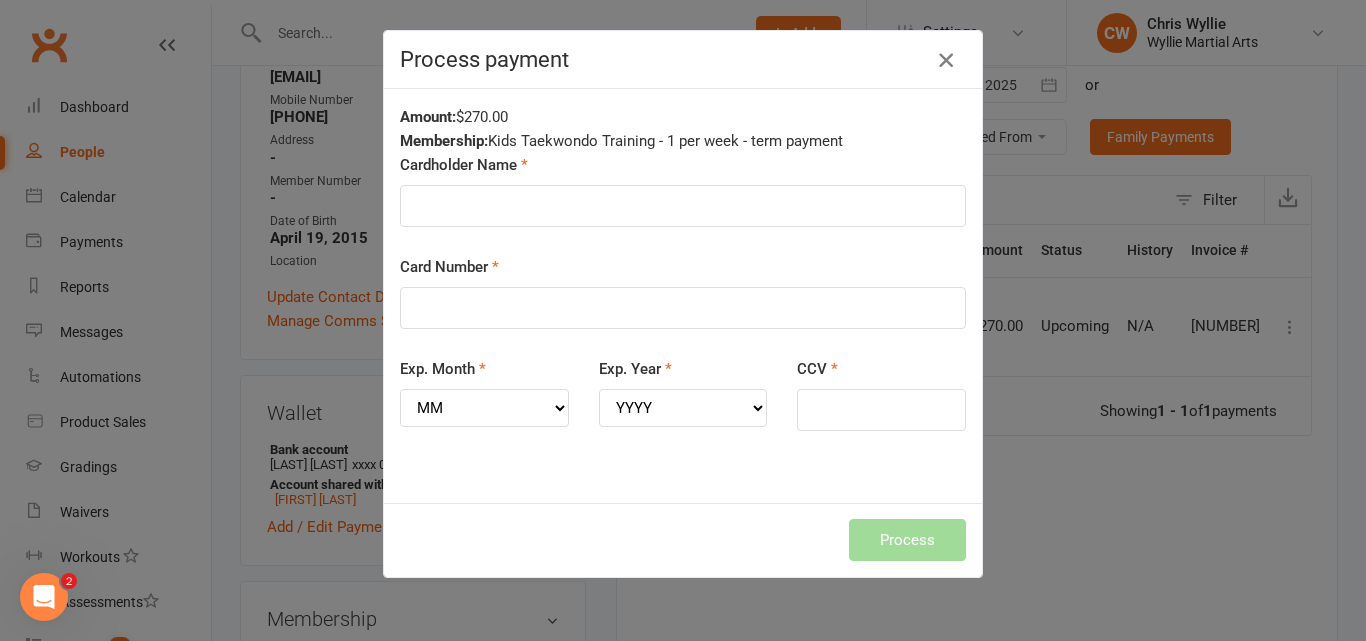 click at bounding box center (946, 60) 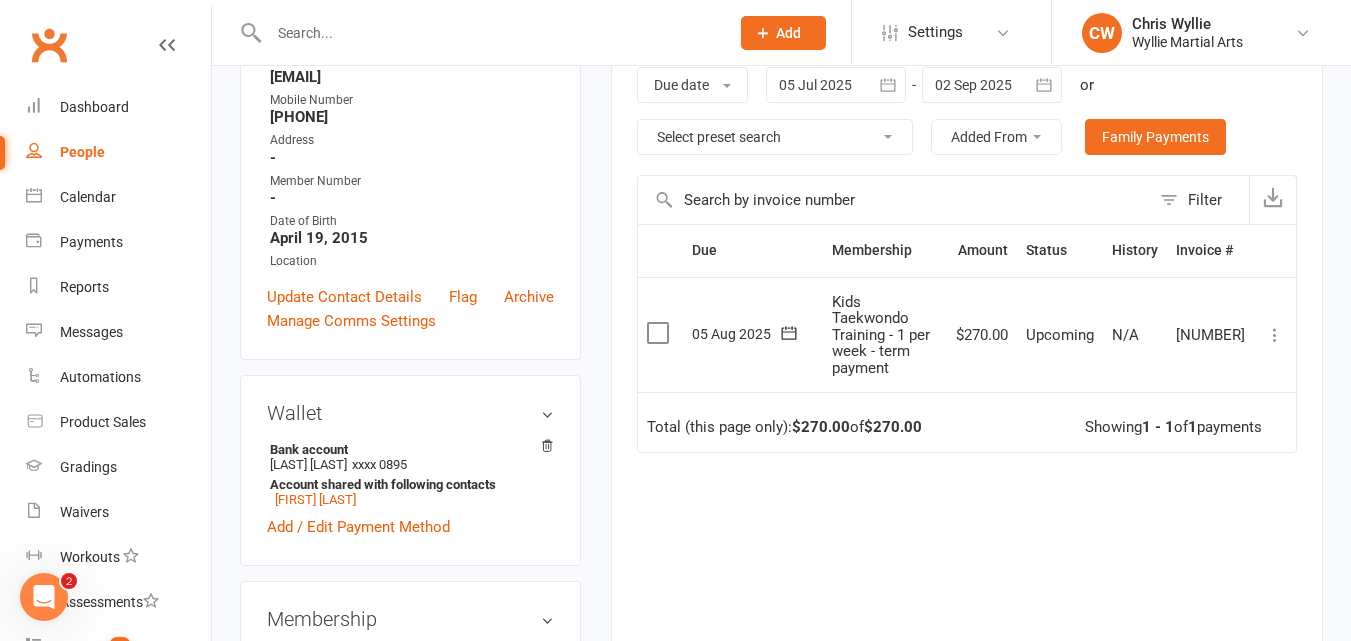 click at bounding box center (1275, 335) 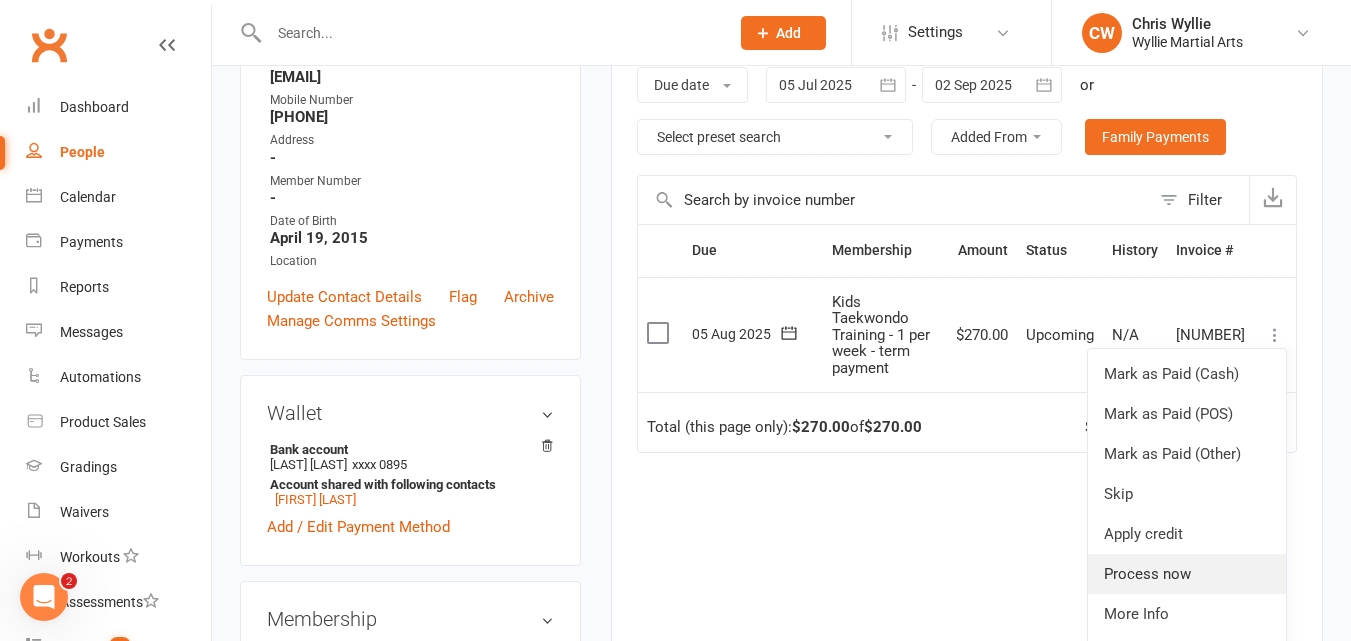 click on "Process now" at bounding box center (1187, 574) 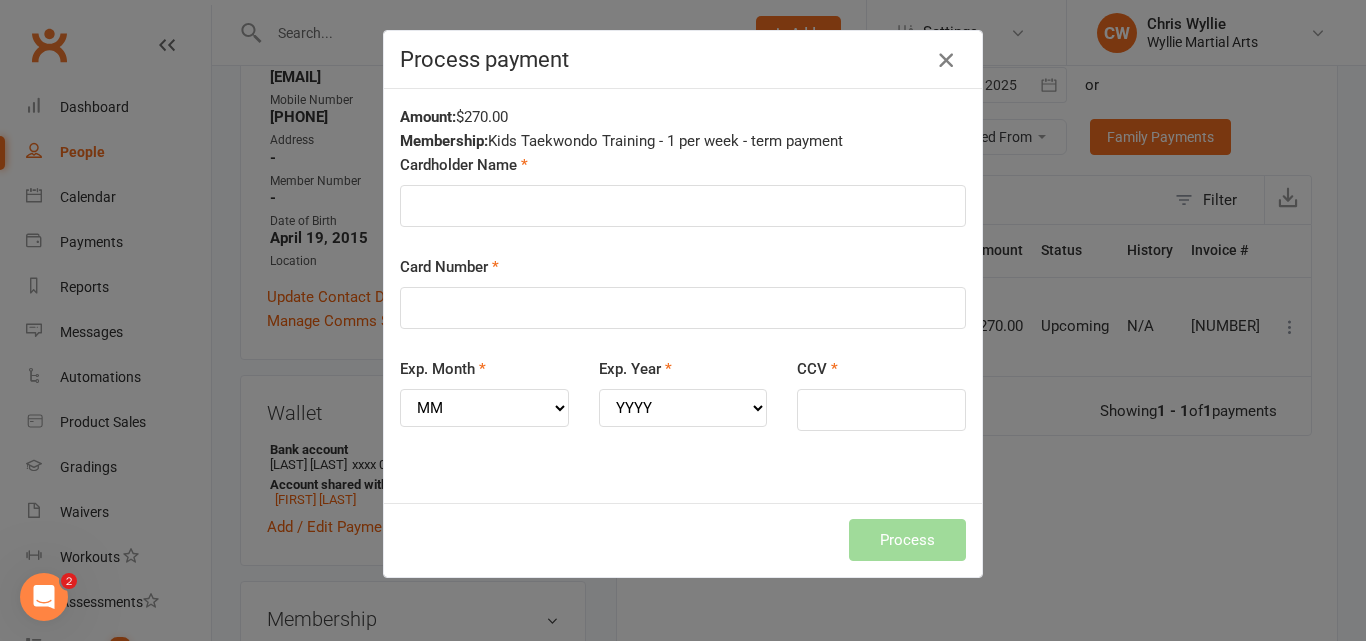 click at bounding box center (946, 60) 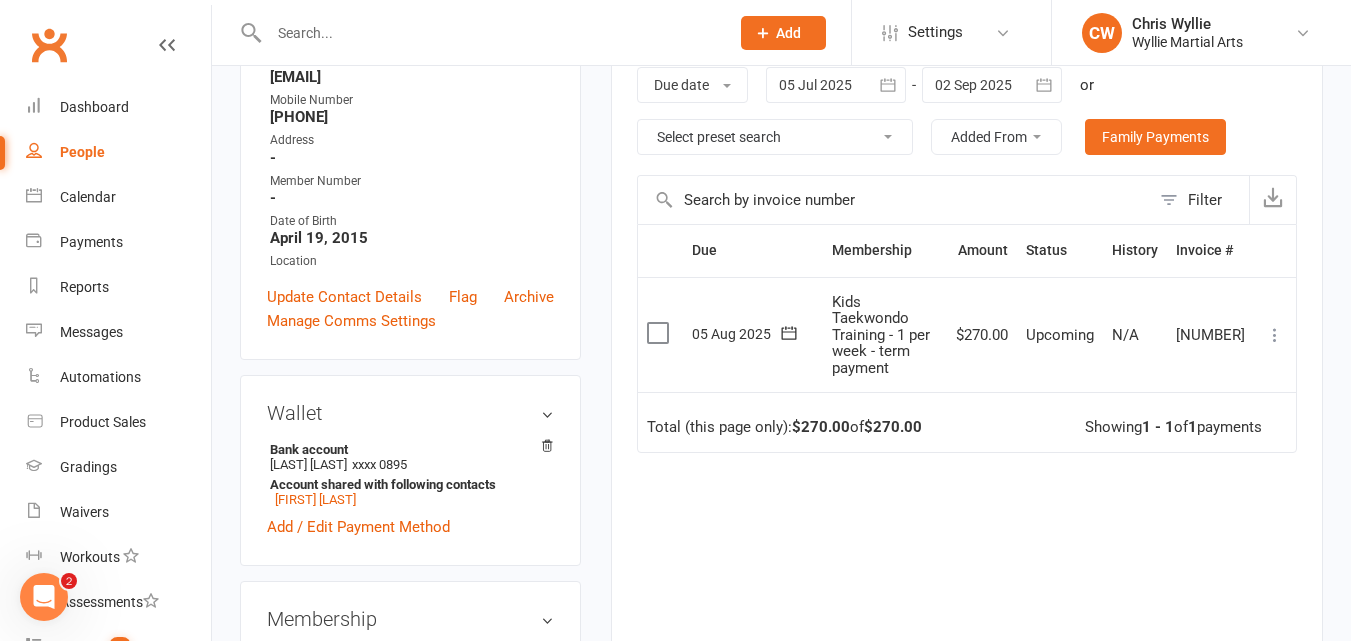 click on "Due  Contact  Membership Amount  Status History Invoice # Select this 05 Aug 2025
Baylen Ong
Kids Taekwondo Training - 1 per week - term payment $270.00 Upcoming N/A 7975299 Mark as Paid (Cash)  Mark as Paid (POS)  Mark as Paid (Other)  Skip  Apply credit  Process now More Info Send message Total (this page only):  $270.00  of  $270.00 Showing  1 - 1  of  1  payments" at bounding box center (967, 467) 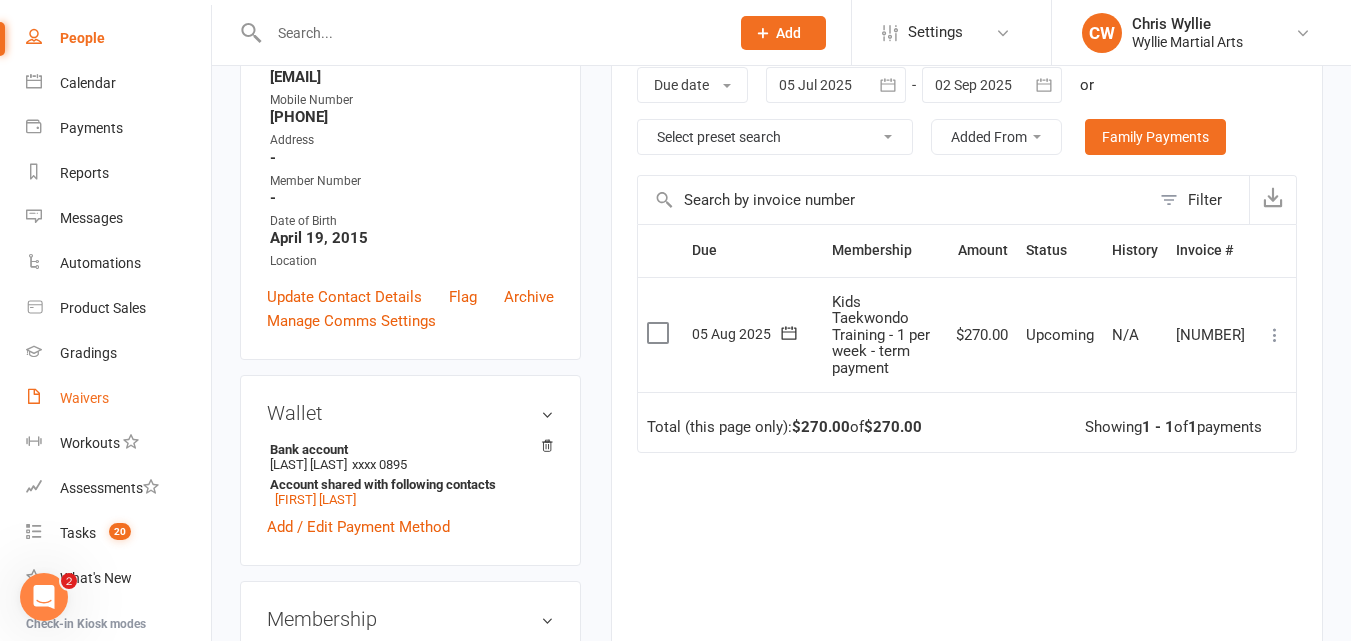 click on "Waivers" at bounding box center (84, 398) 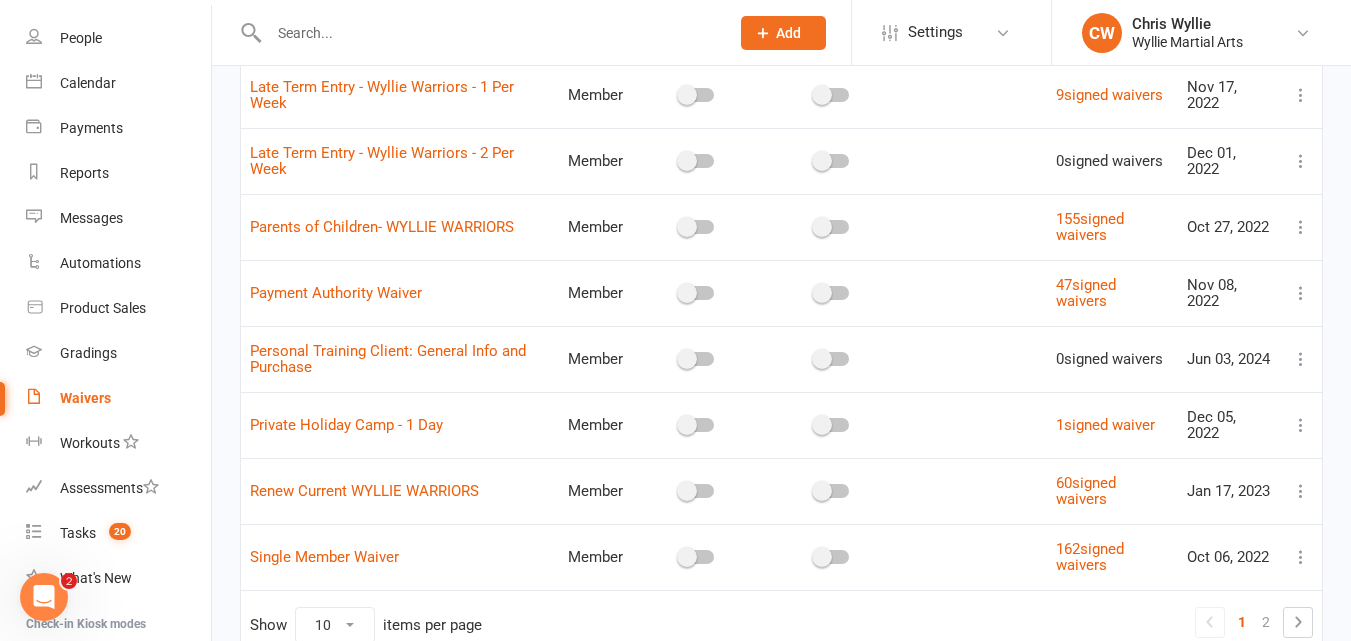 scroll, scrollTop: 453, scrollLeft: 0, axis: vertical 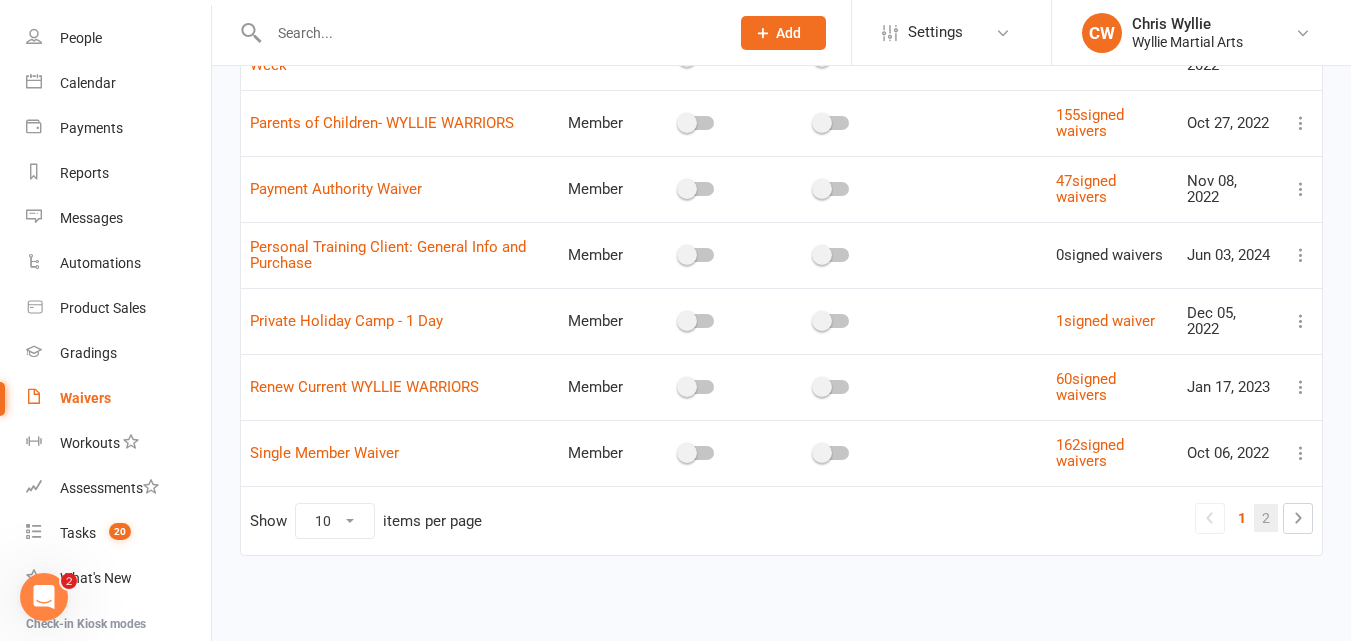 click on "2" at bounding box center (1266, 518) 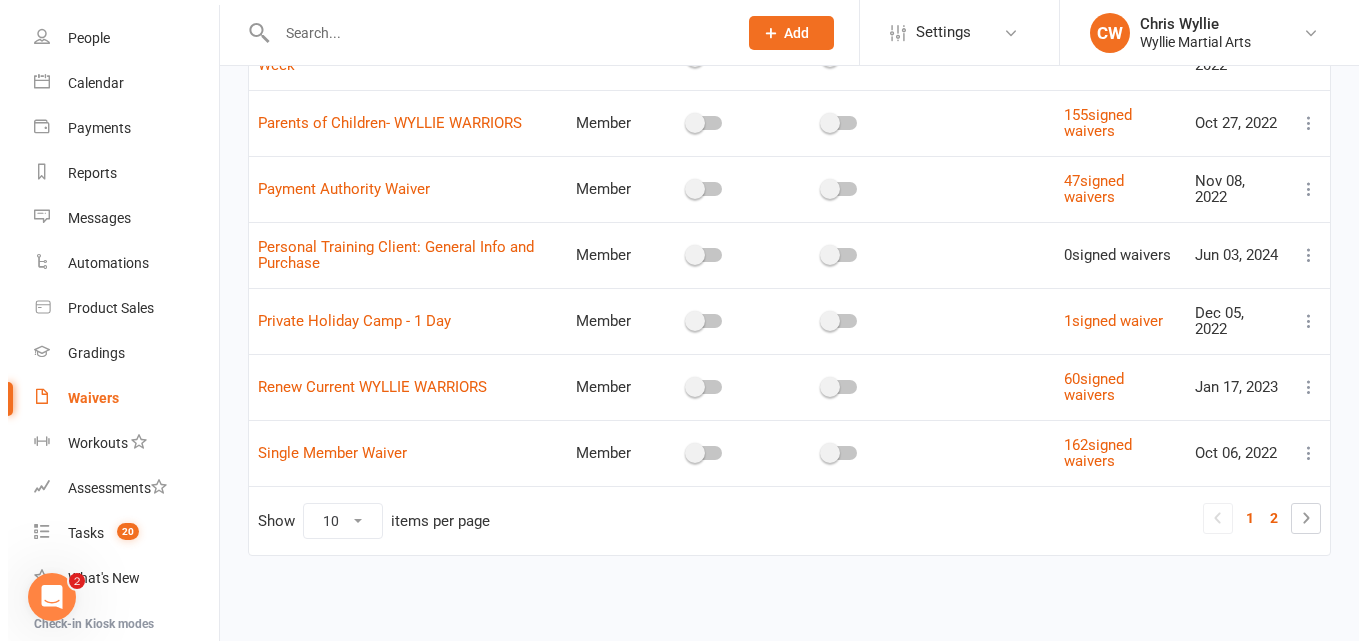scroll, scrollTop: 0, scrollLeft: 0, axis: both 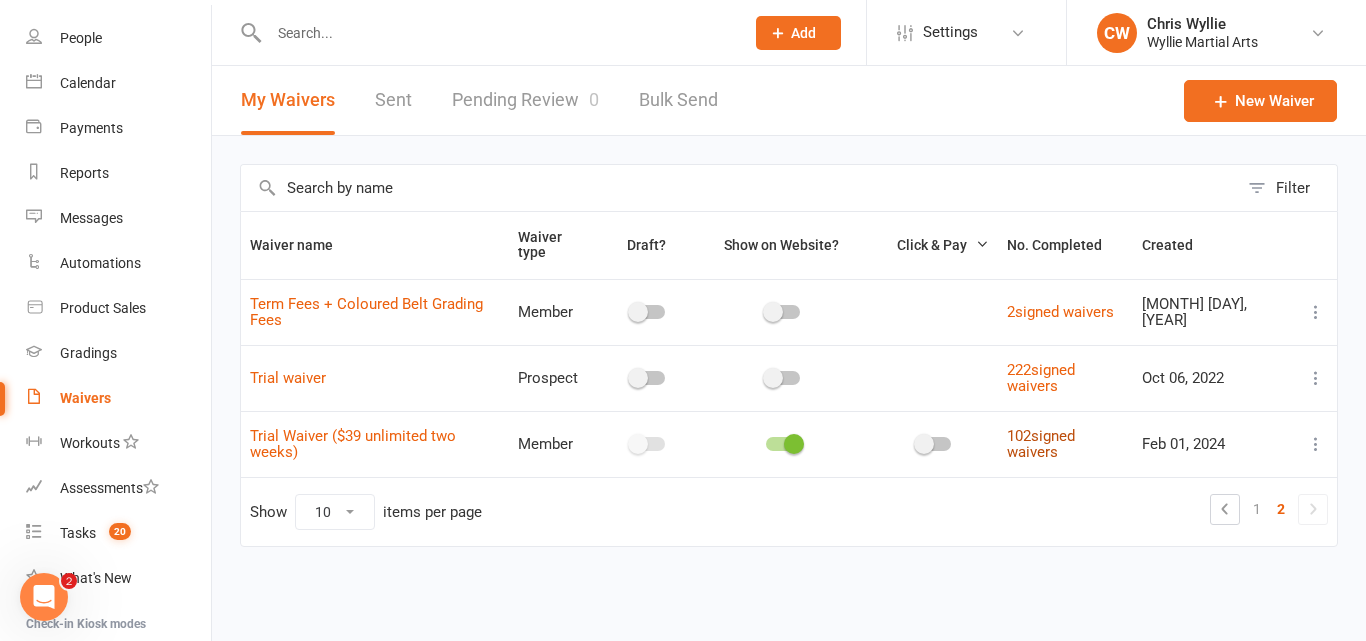 click on "102  signed   waivers" at bounding box center (1041, 444) 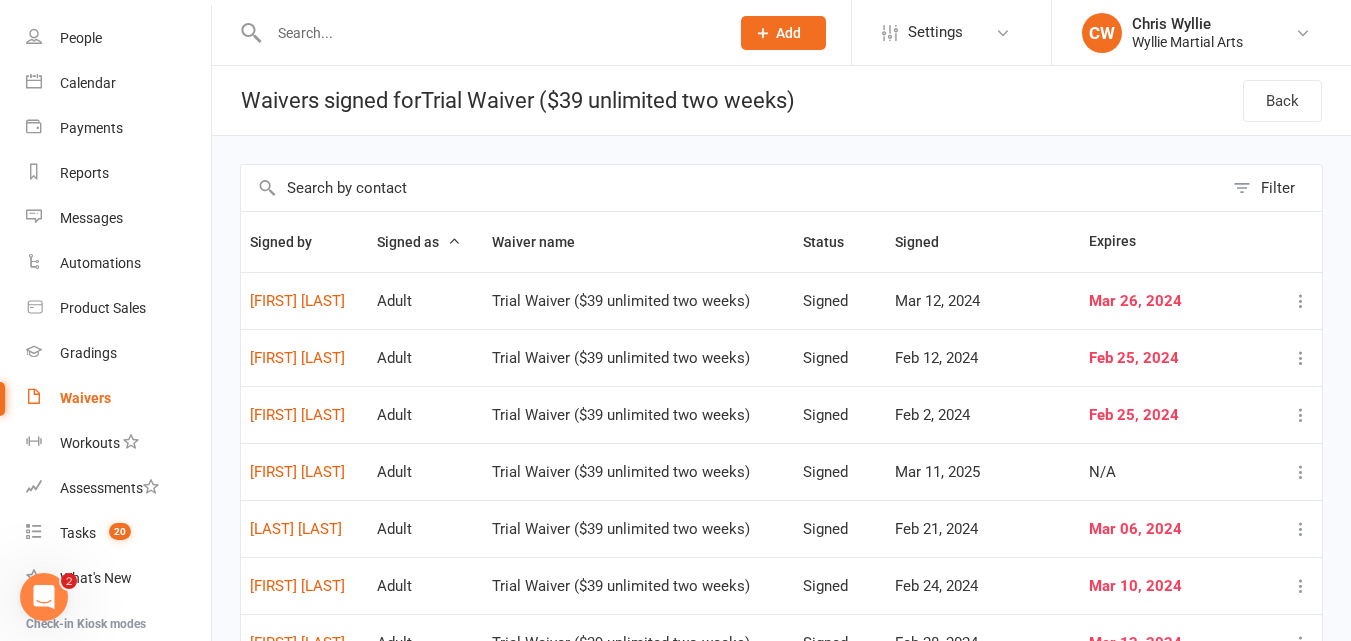 click at bounding box center [732, 188] 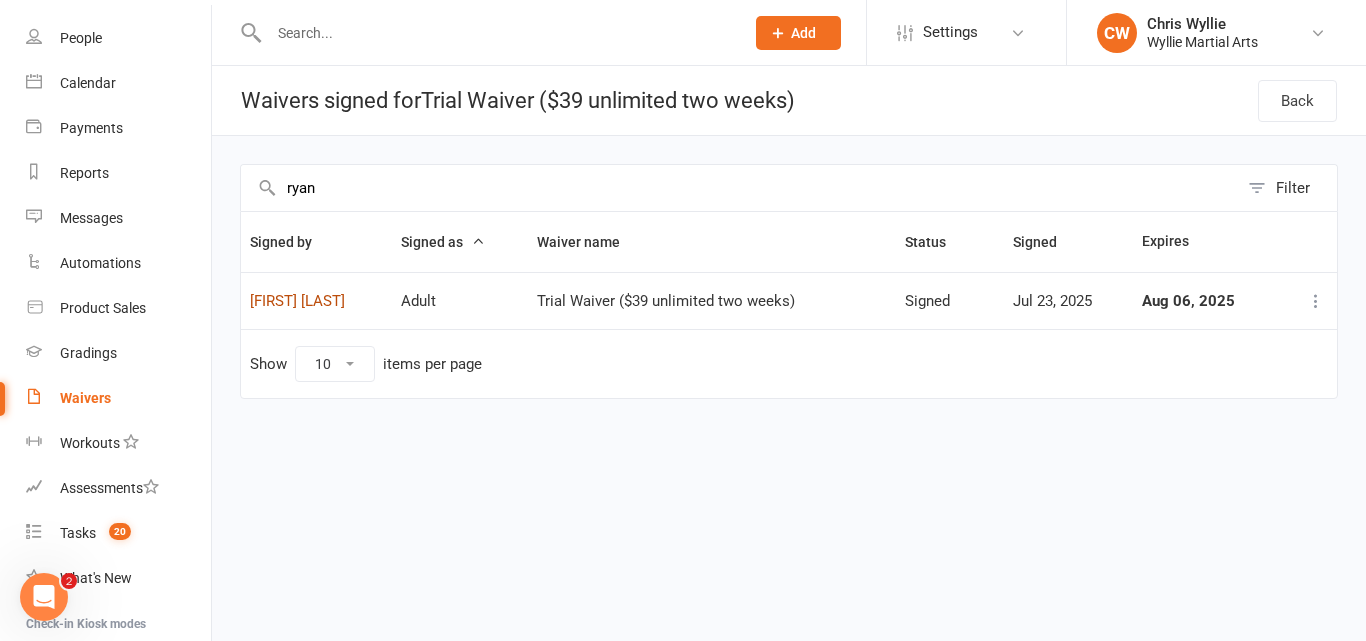 type on "ryan" 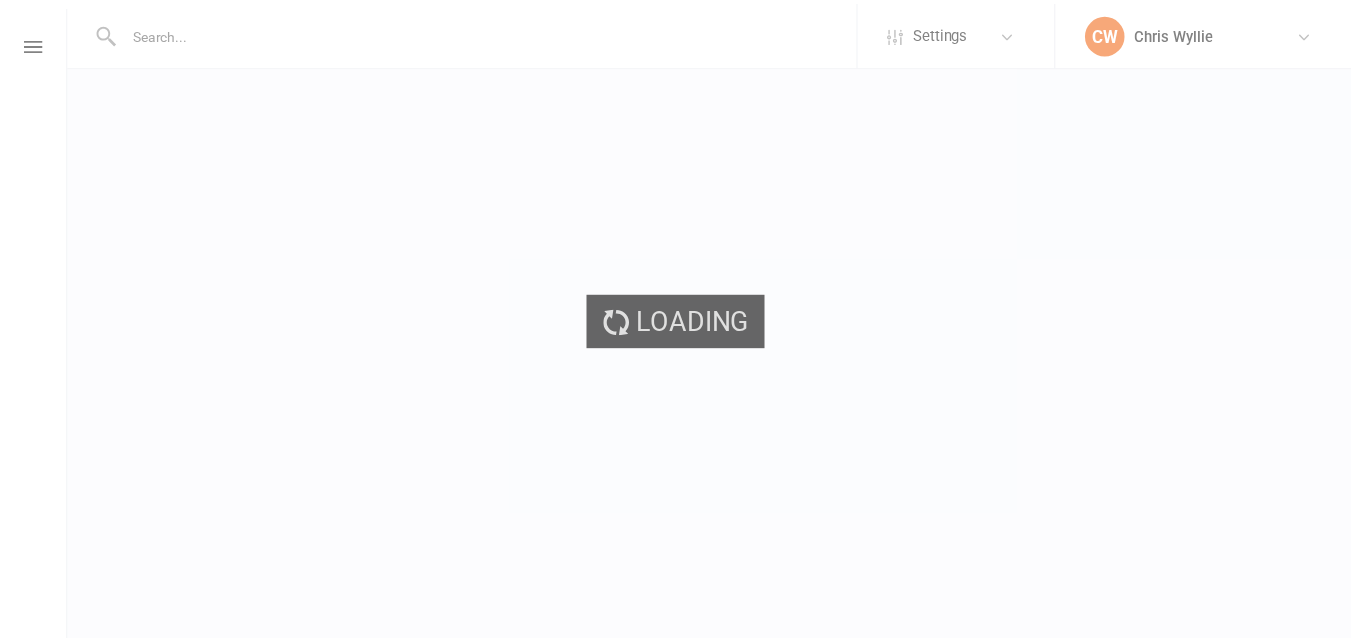 scroll, scrollTop: 0, scrollLeft: 0, axis: both 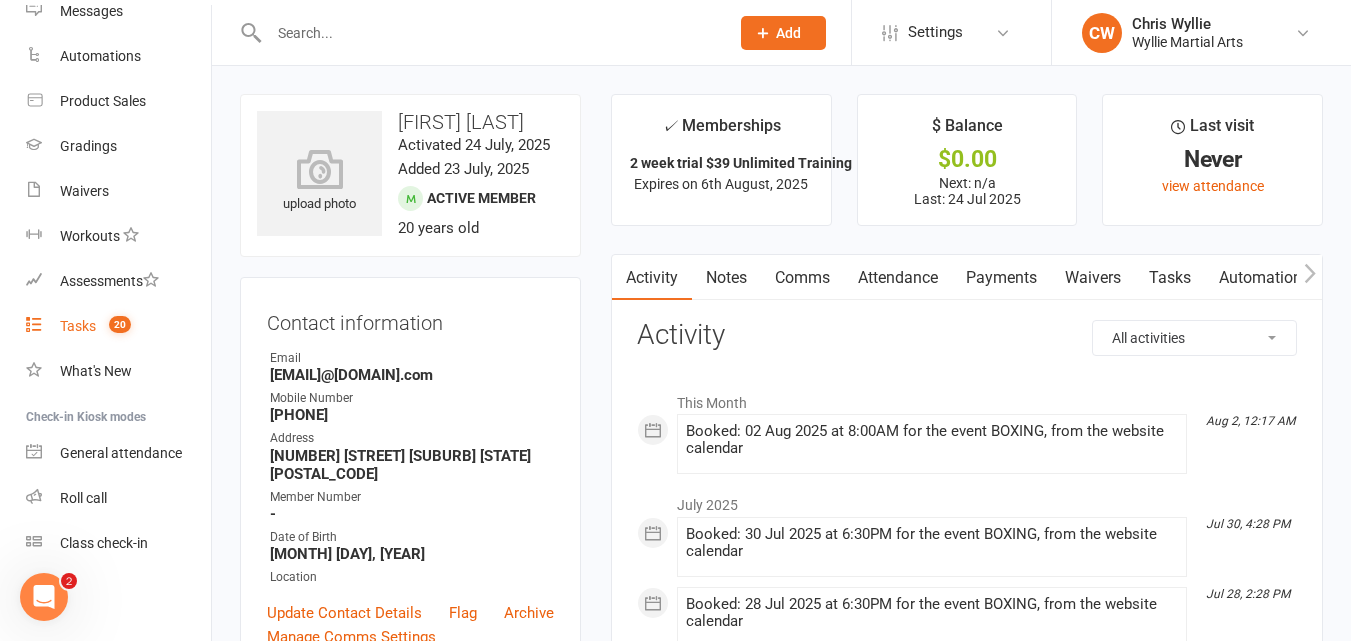 click on "20" at bounding box center (120, 324) 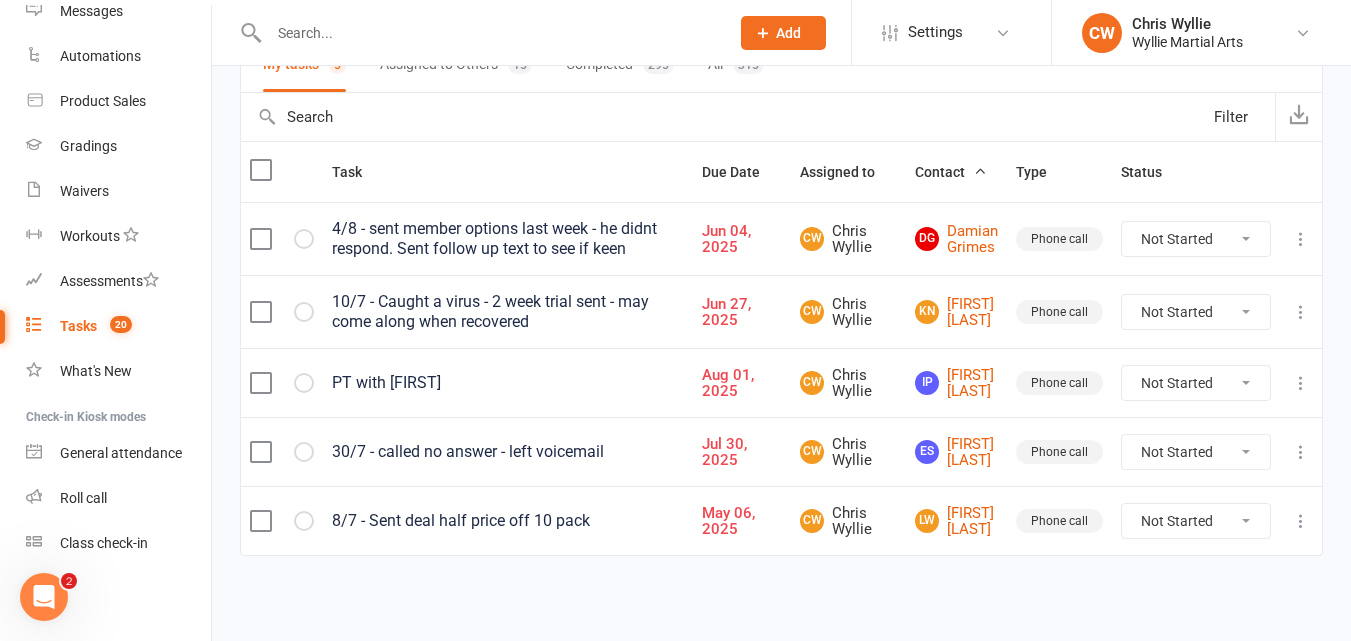 scroll, scrollTop: 187, scrollLeft: 0, axis: vertical 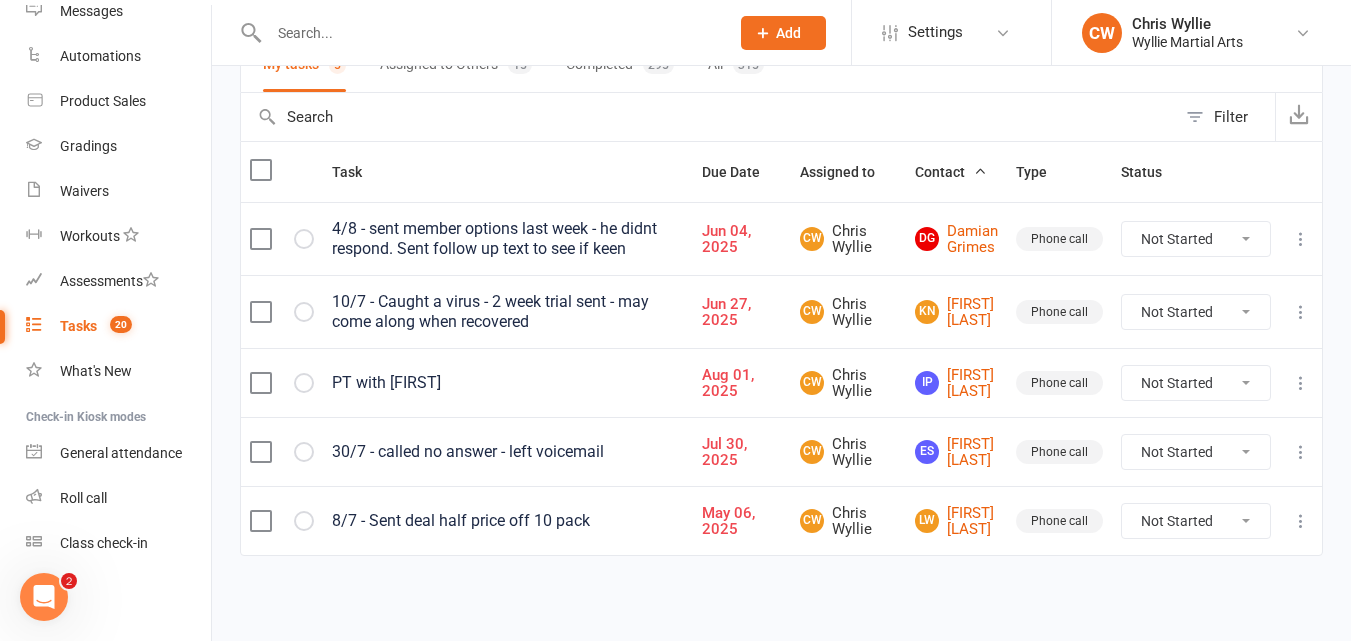 click at bounding box center (1301, 383) 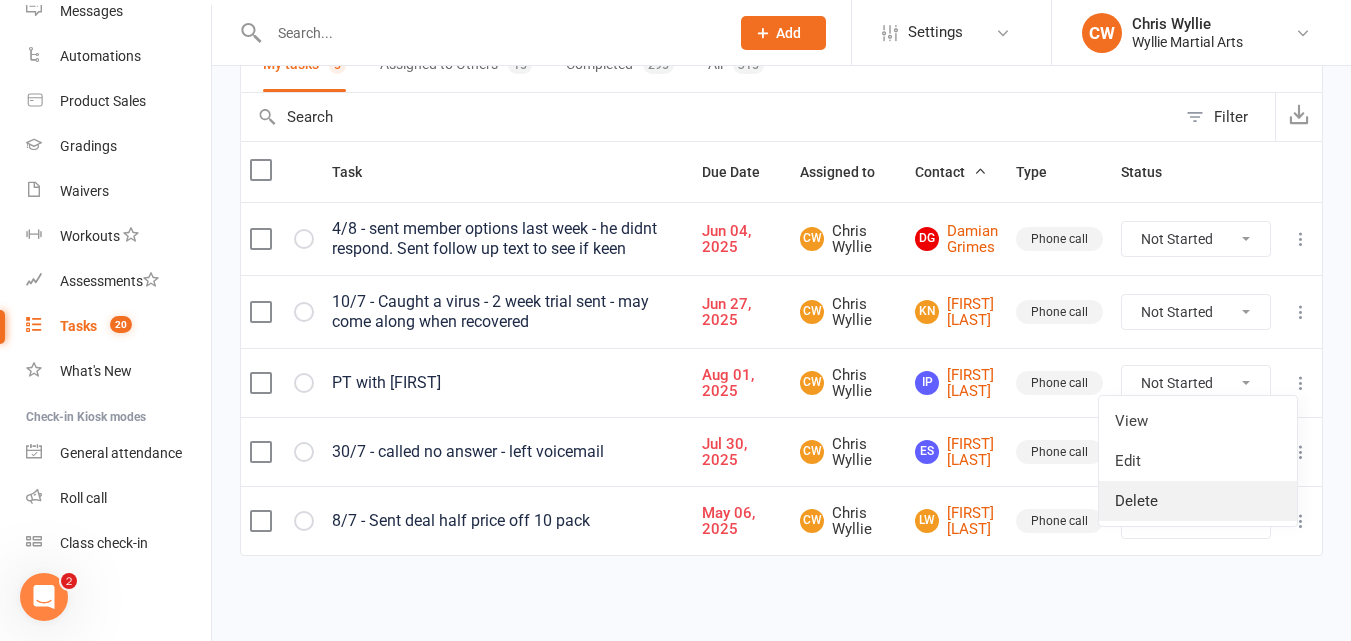 click on "Delete" at bounding box center (1198, 501) 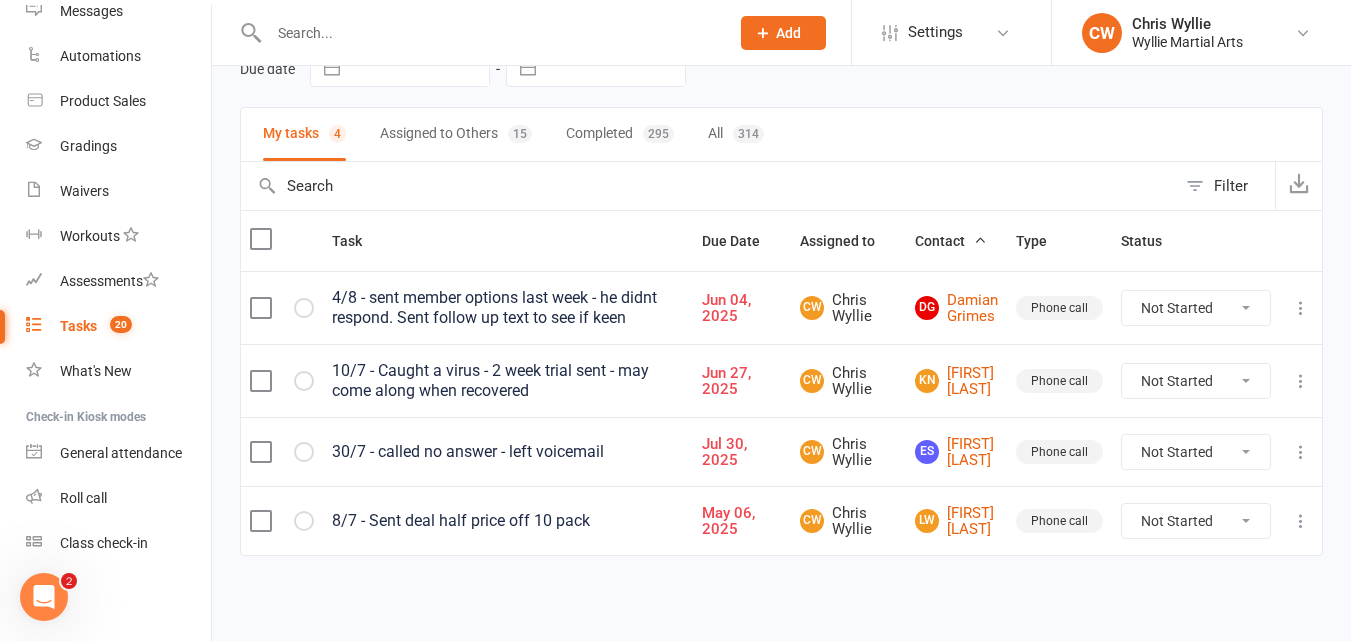 scroll, scrollTop: 118, scrollLeft: 0, axis: vertical 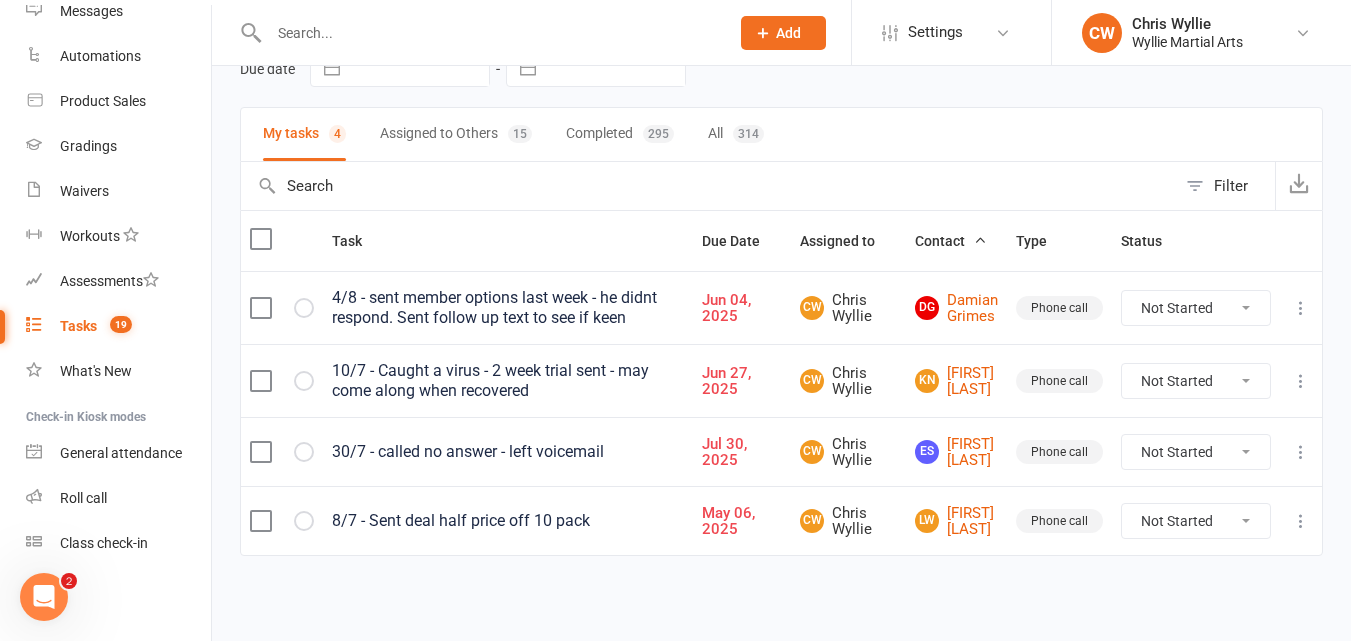 click at bounding box center [489, 33] 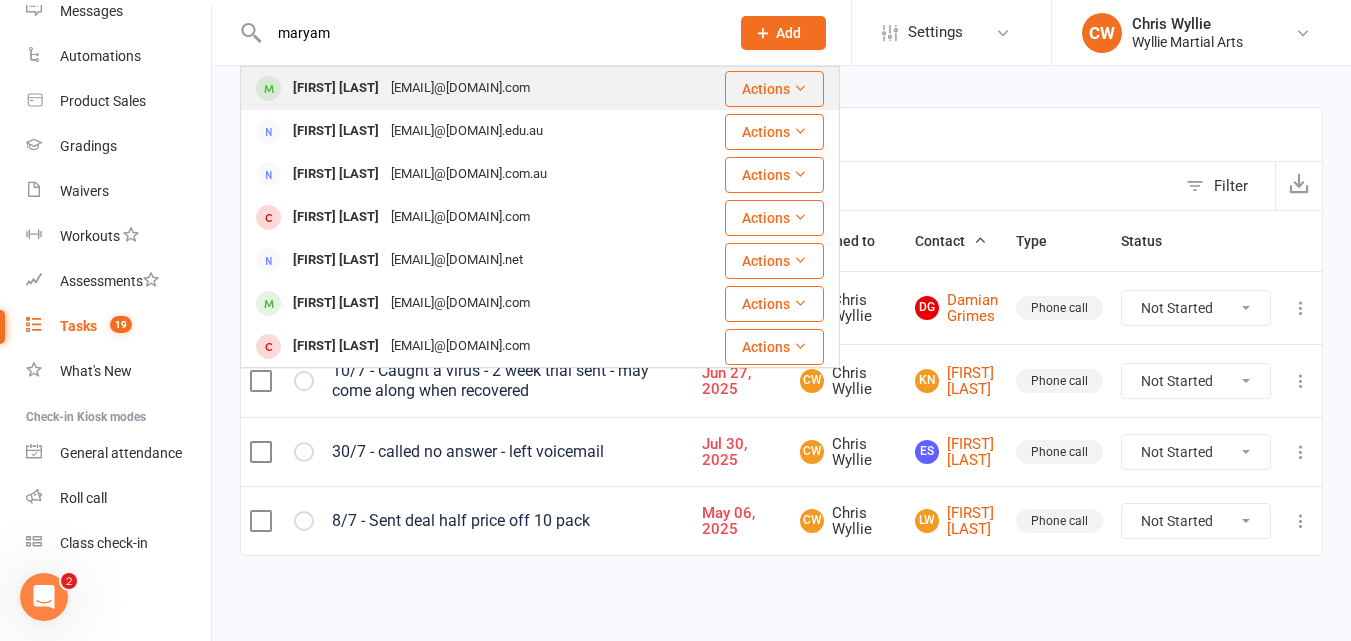 type on "maryam" 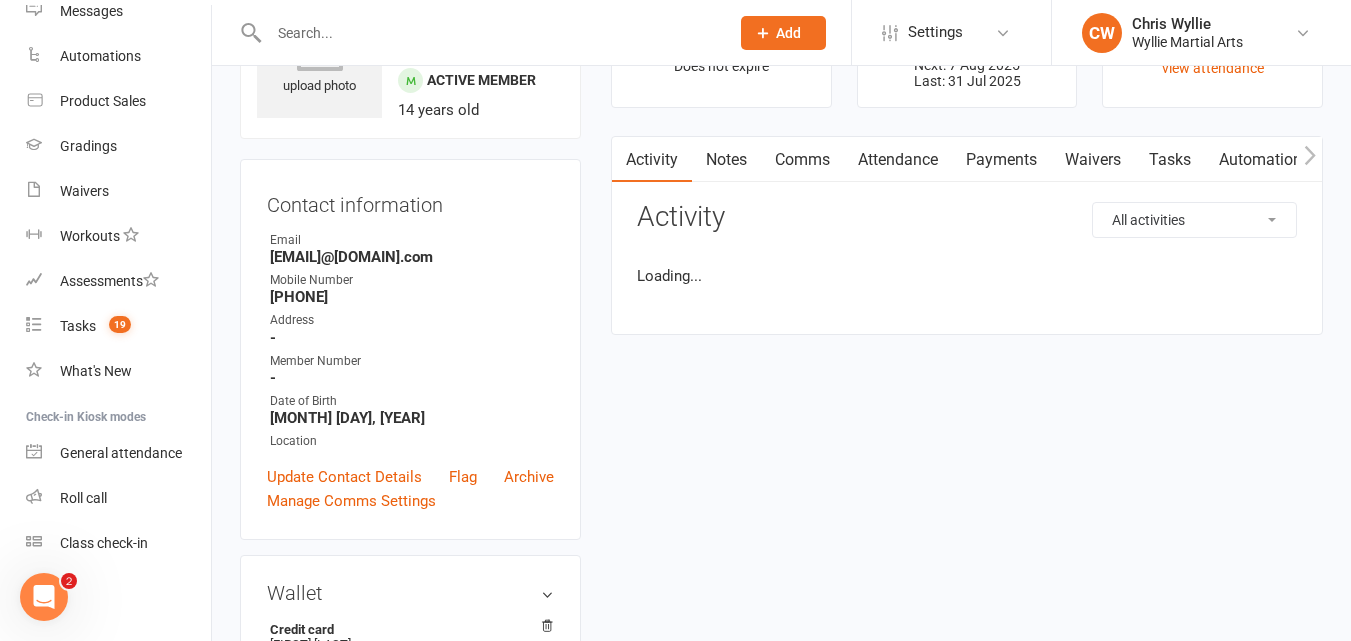 scroll, scrollTop: 0, scrollLeft: 0, axis: both 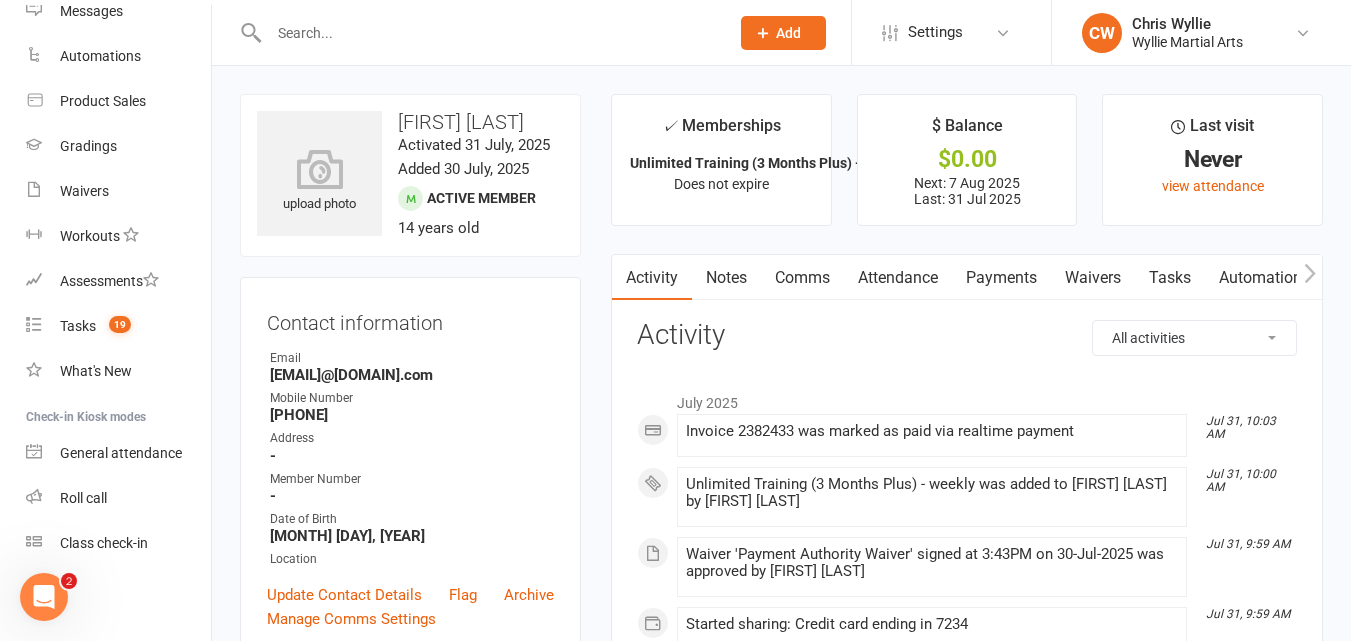click on "Payments" at bounding box center (1001, 278) 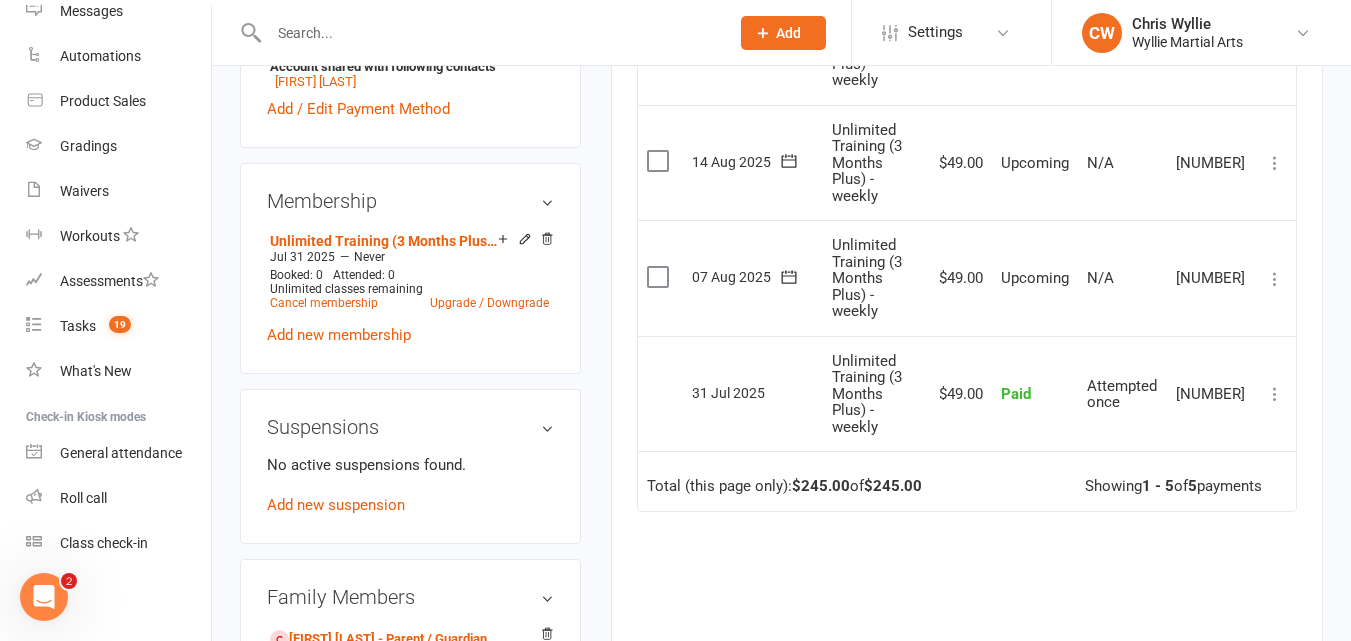 scroll, scrollTop: 732, scrollLeft: 0, axis: vertical 